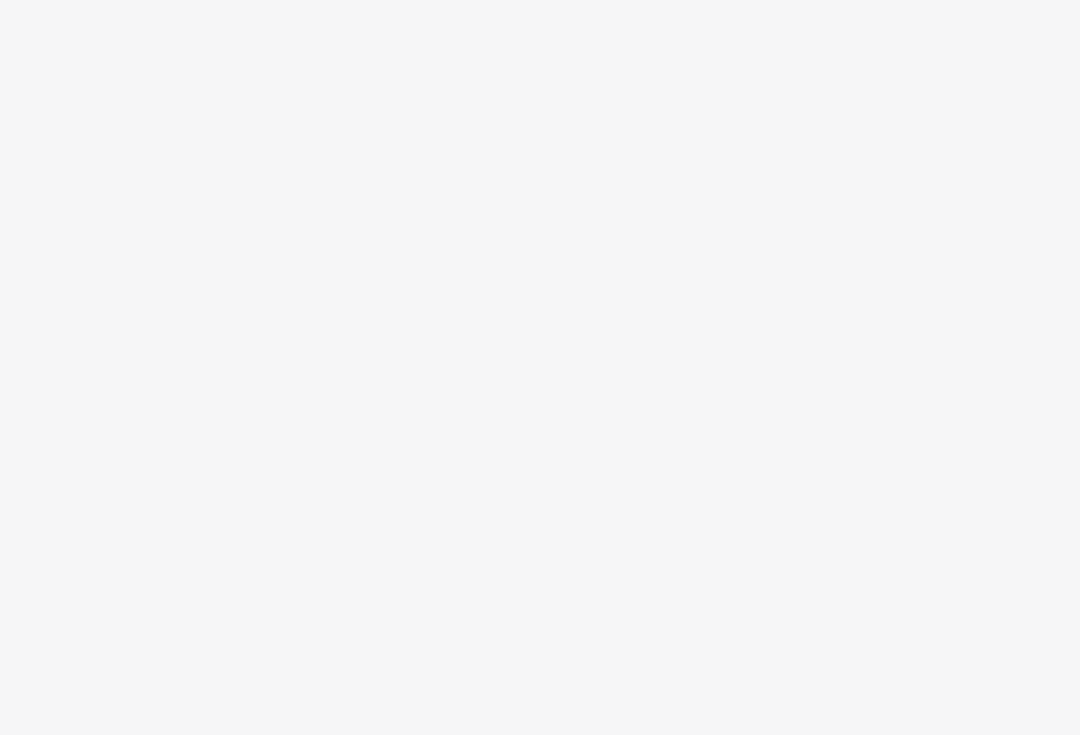 scroll, scrollTop: 0, scrollLeft: 0, axis: both 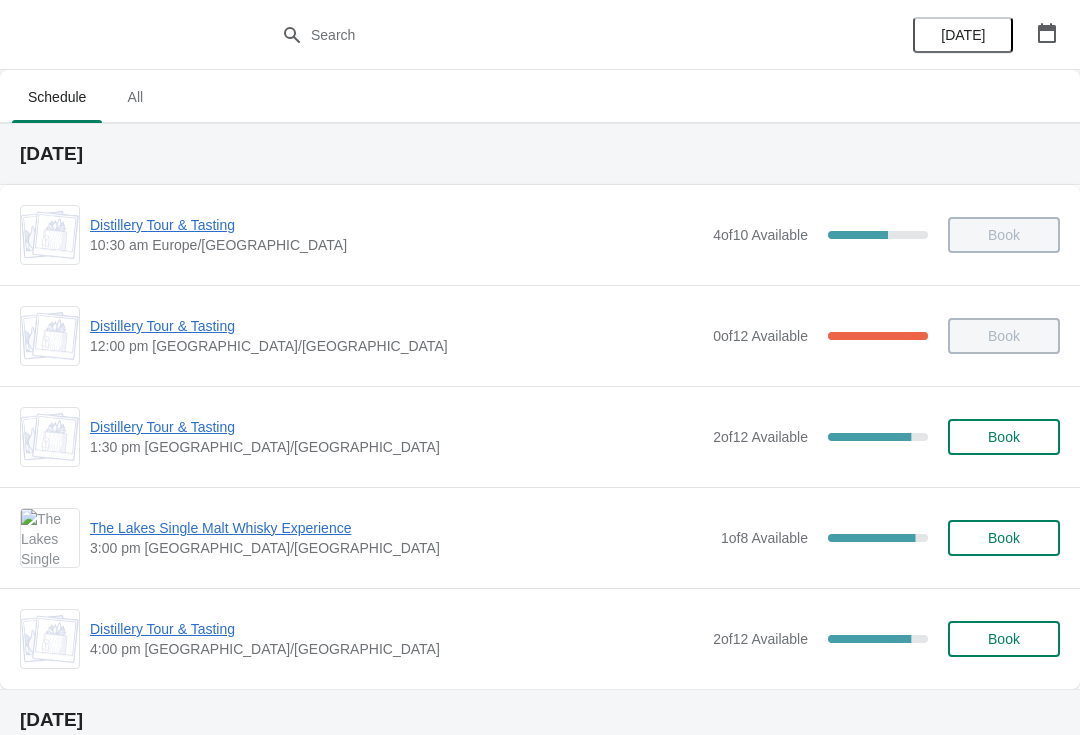 click on "Distillery Tour & Tasting" at bounding box center [396, 629] 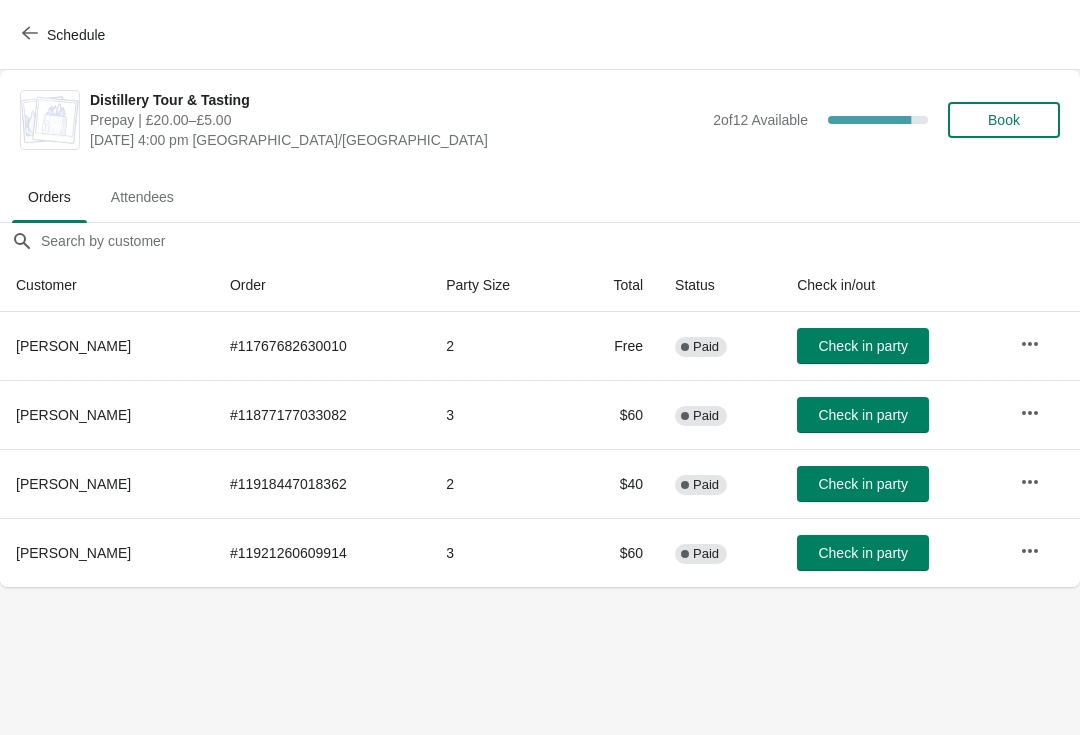 click at bounding box center [1030, 344] 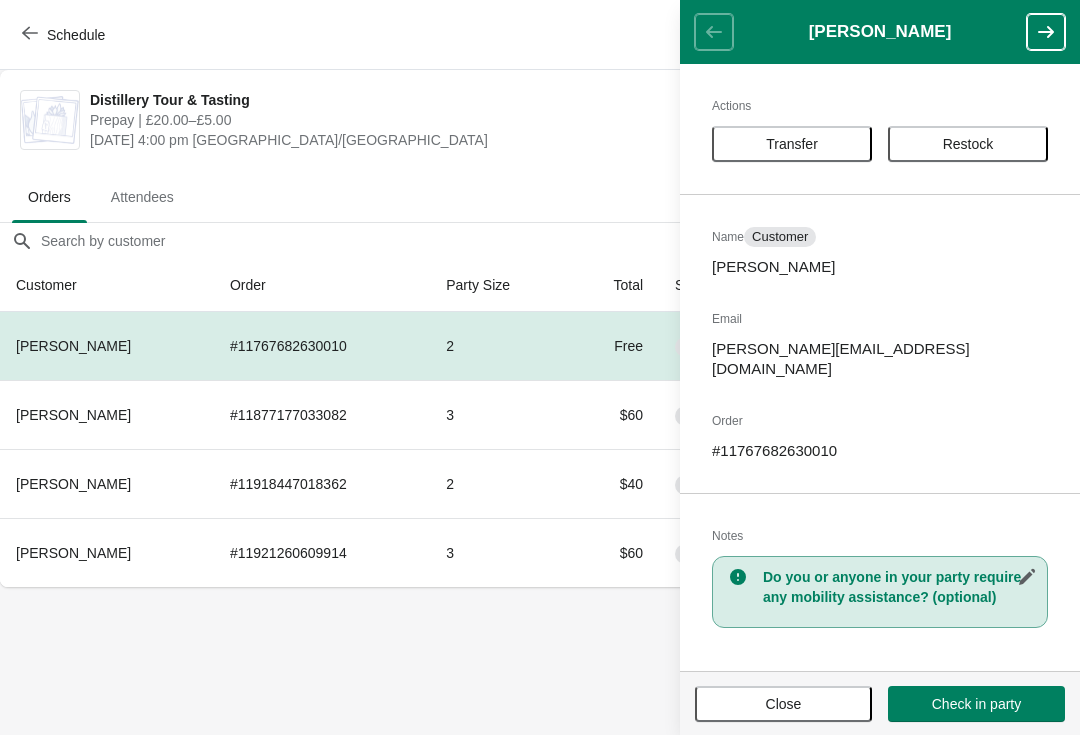 click 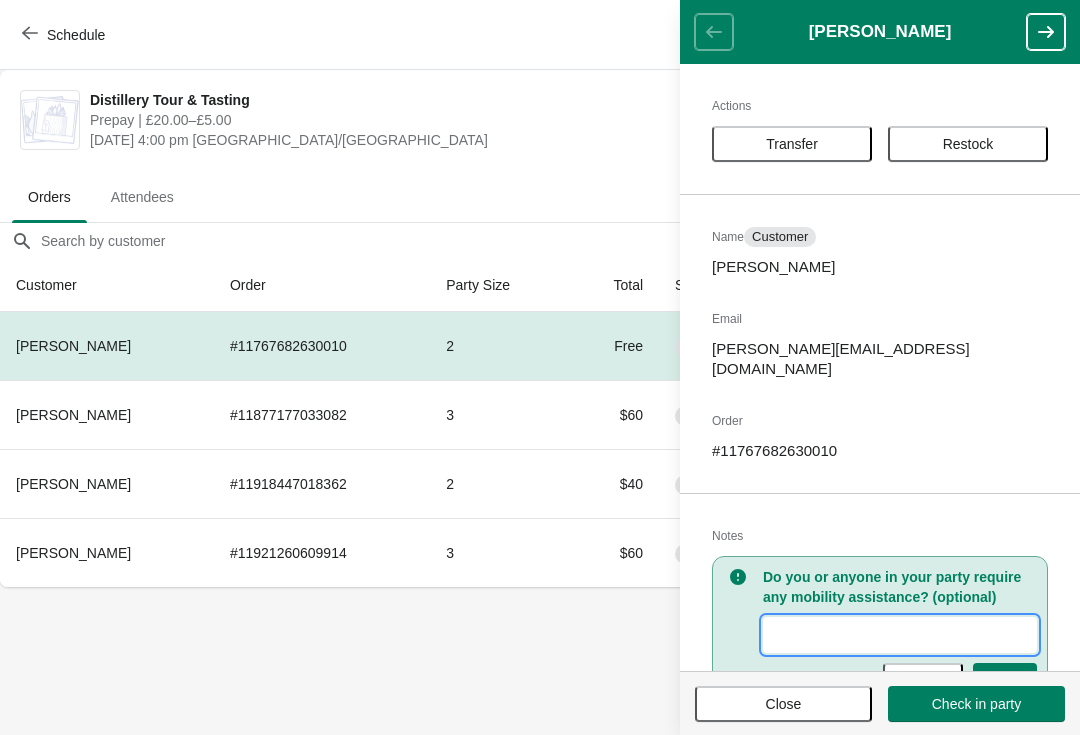 click on "New Value" at bounding box center [900, 635] 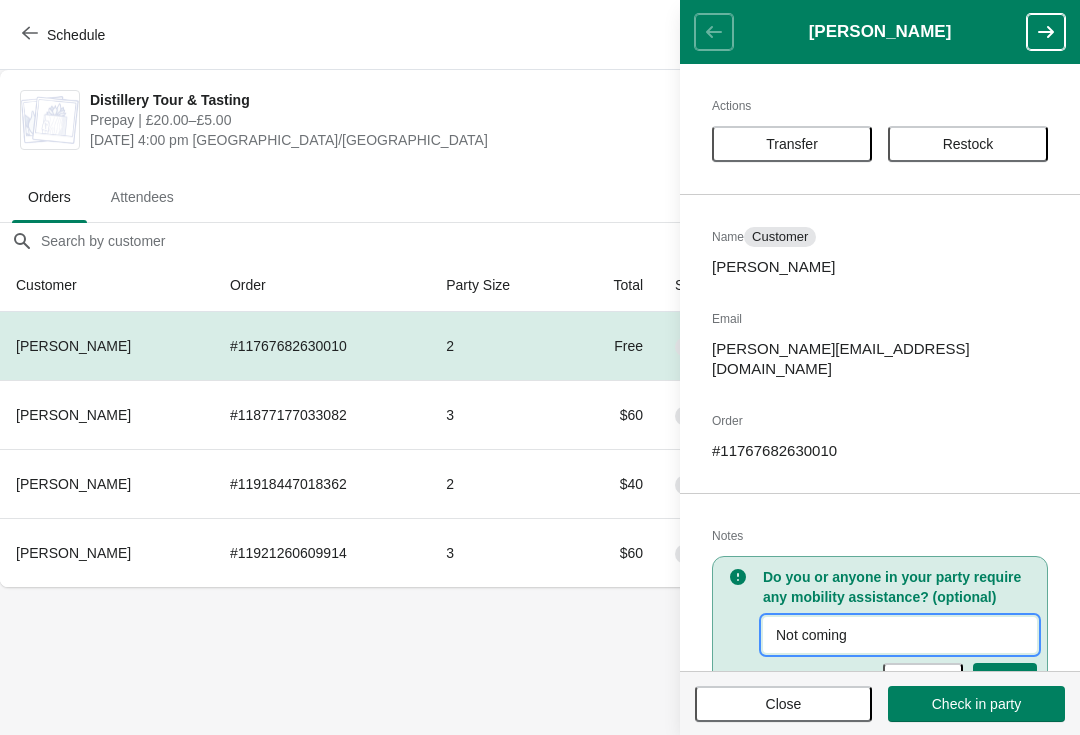 type on "Not coming" 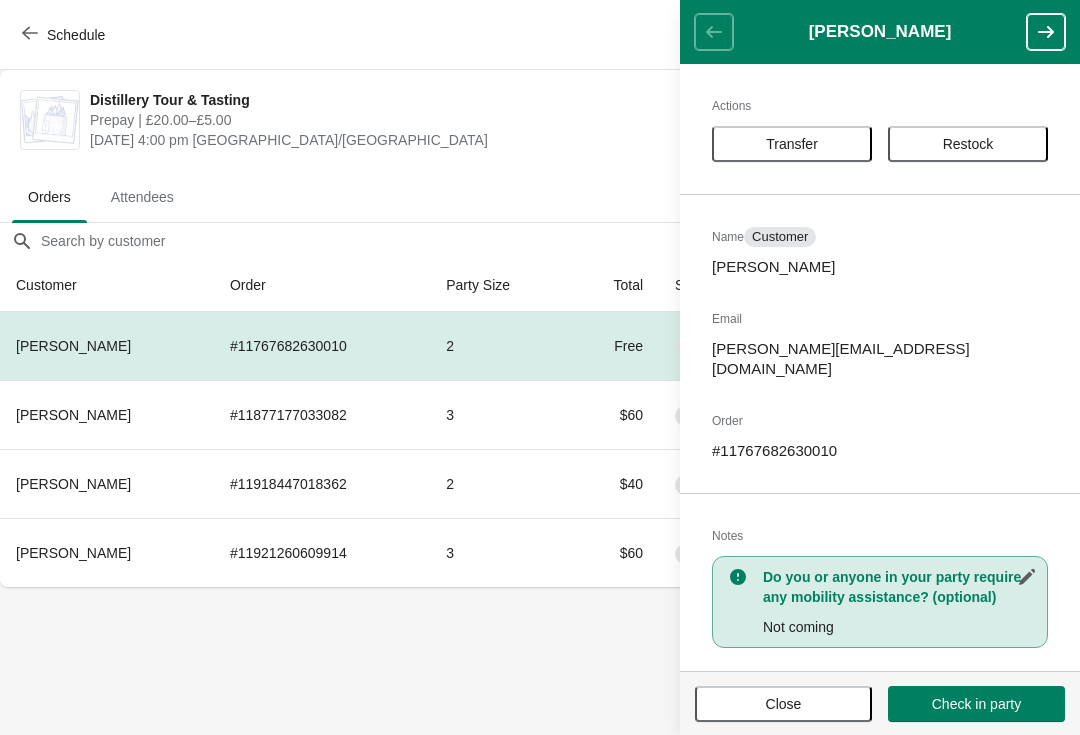 click on "Close" at bounding box center [783, 704] 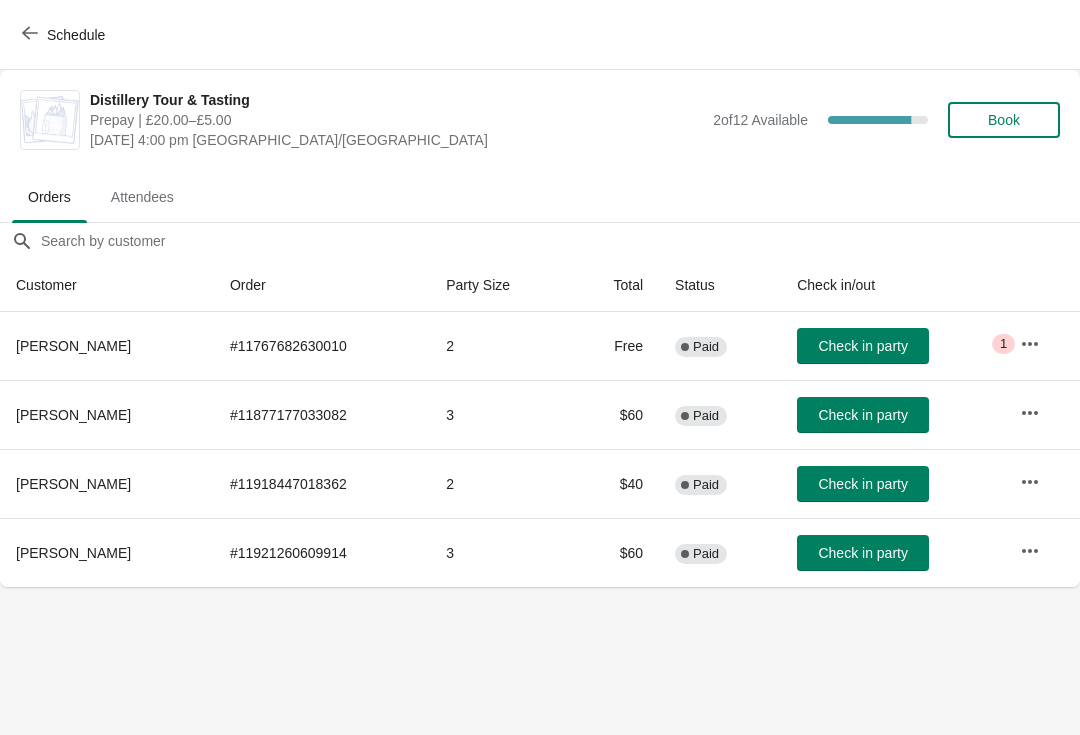 click on "Schedule" at bounding box center (65, 34) 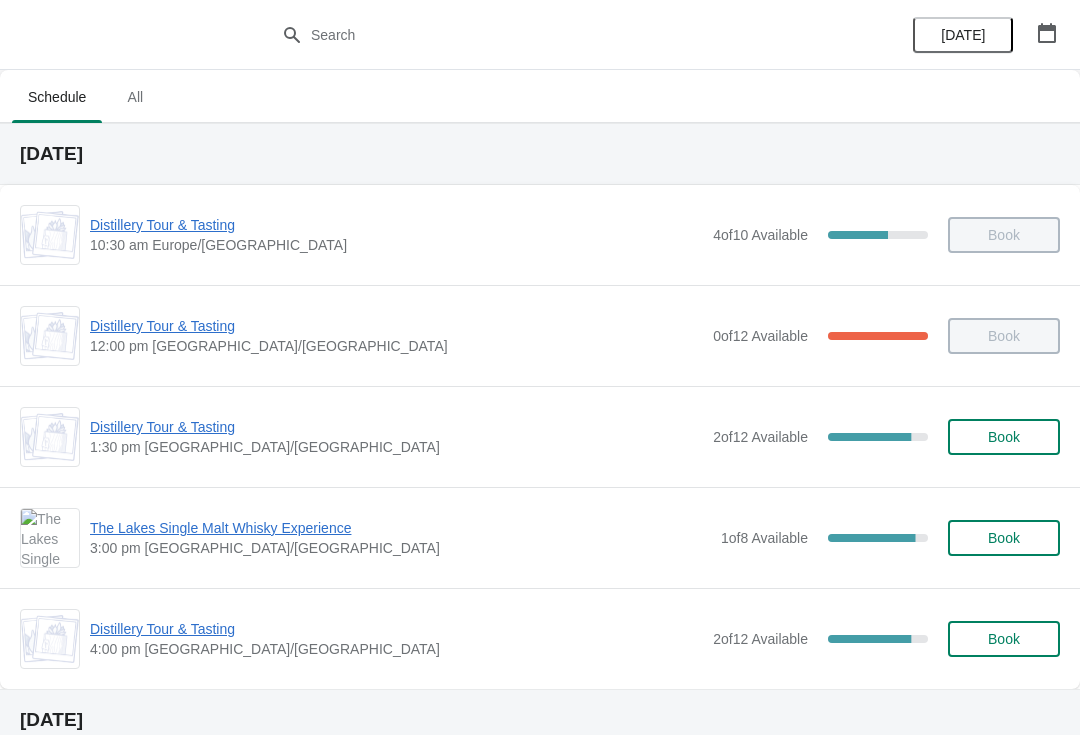 click on "Distillery Tour & Tasting" at bounding box center (396, 427) 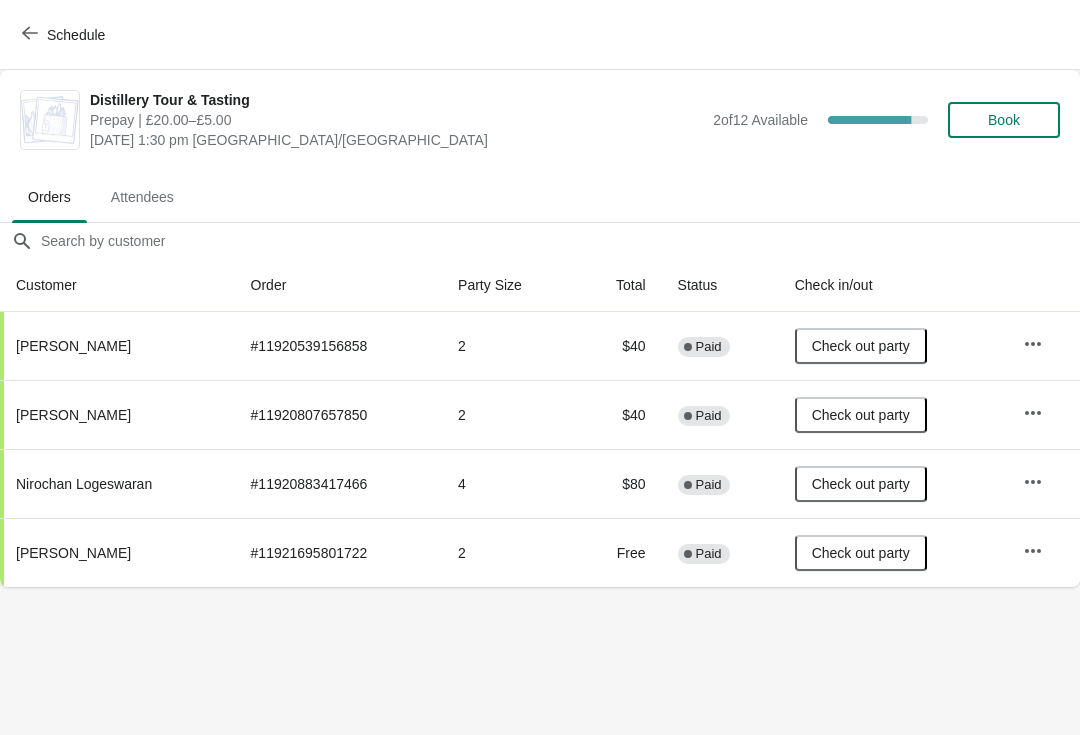 click on "Book" at bounding box center (1004, 120) 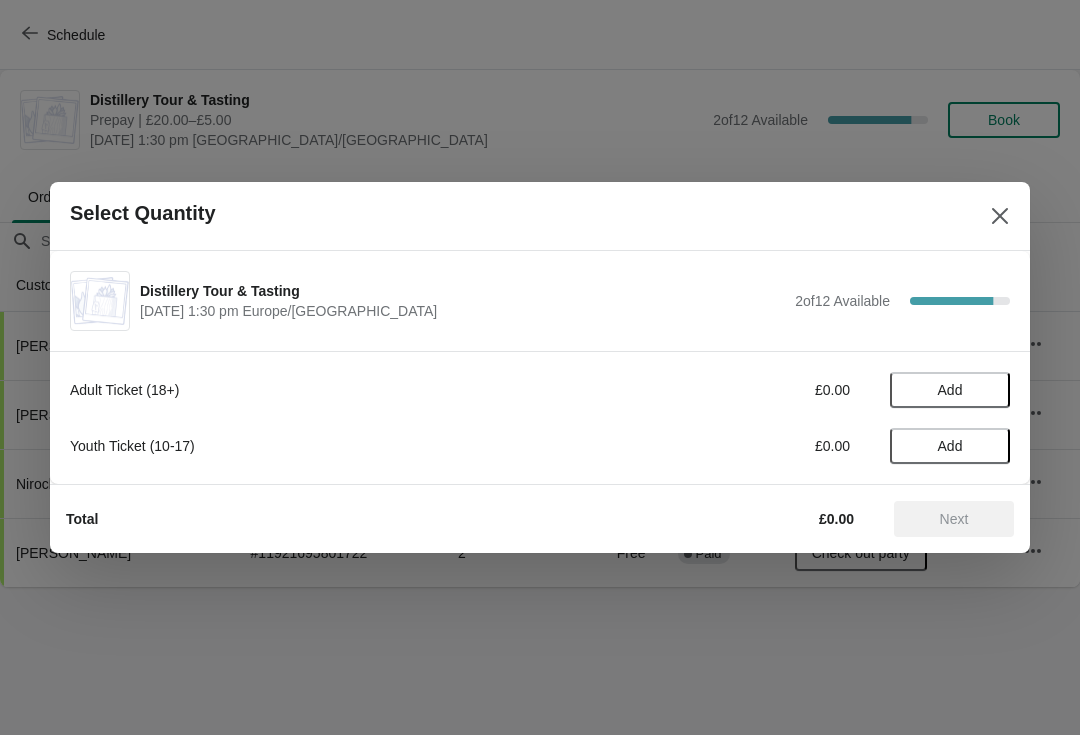 click on "Add" at bounding box center [950, 390] 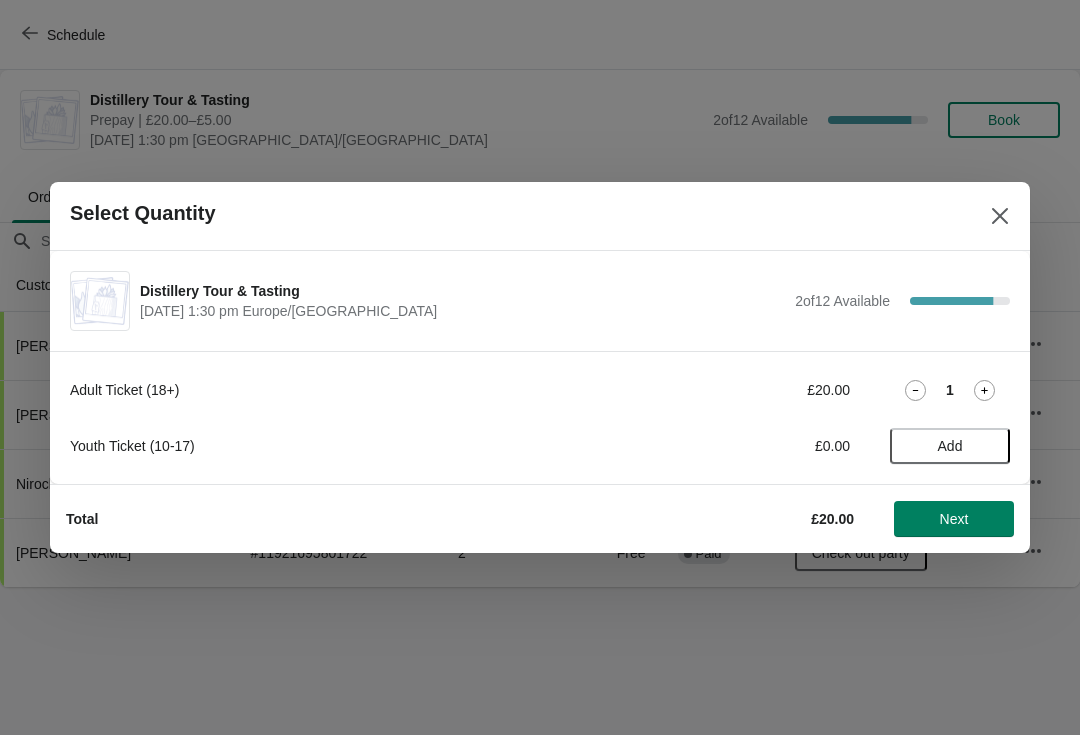 click 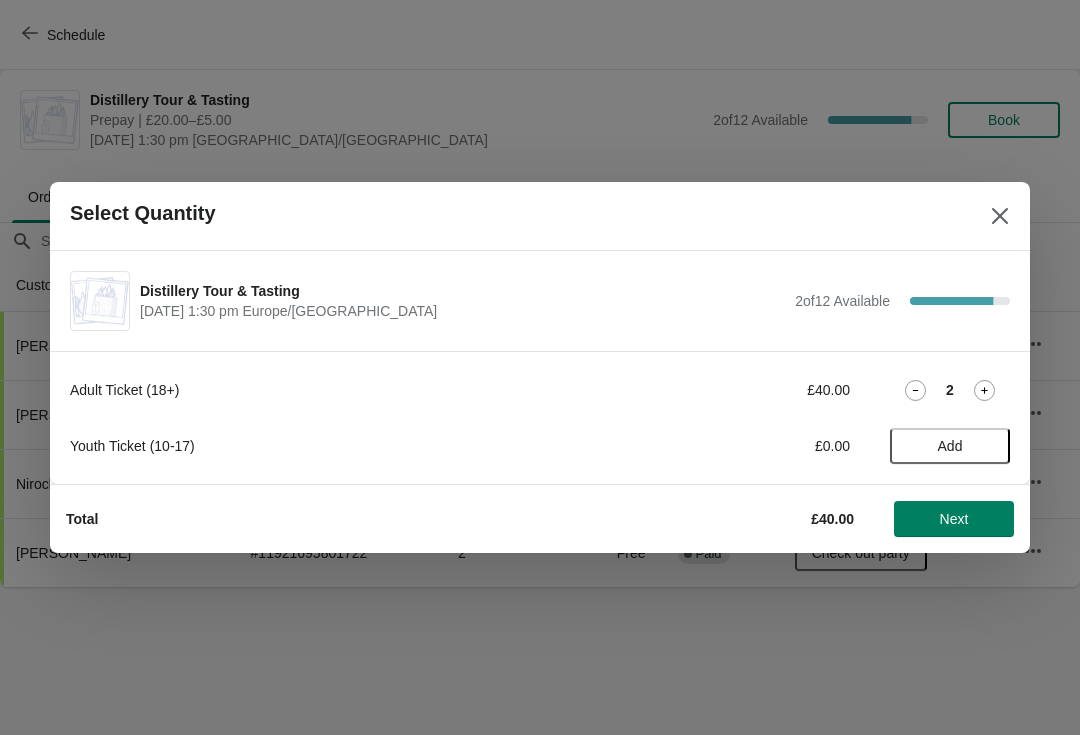 click on "Next" at bounding box center [954, 519] 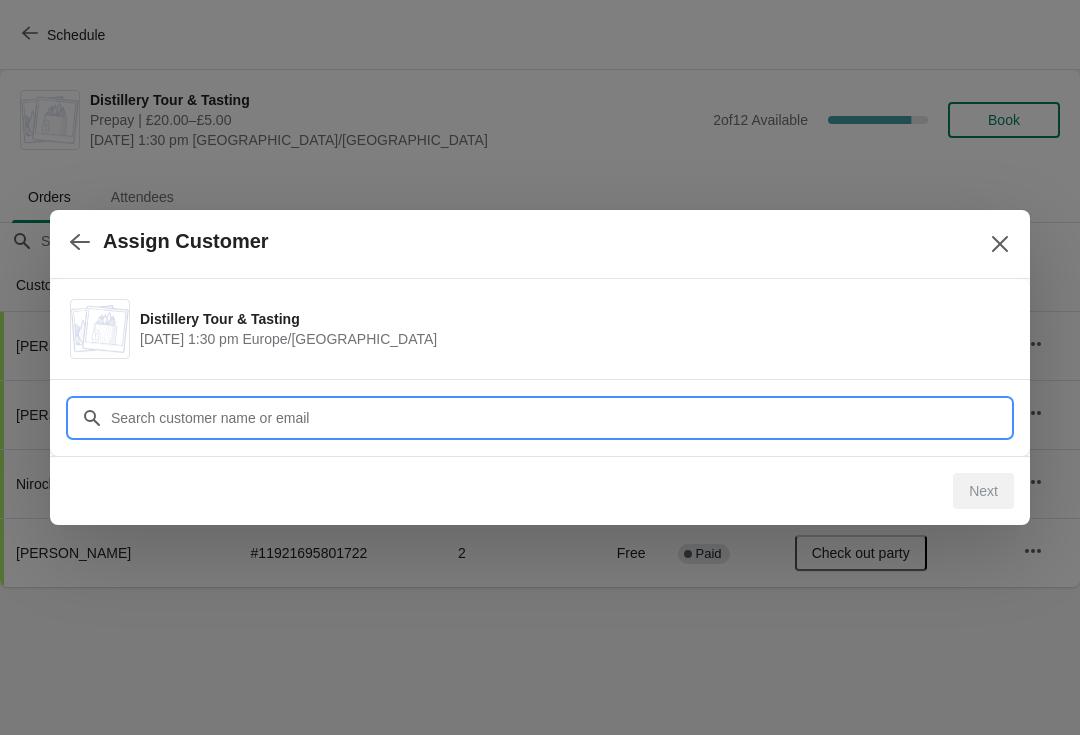 click on "Customer" at bounding box center (560, 418) 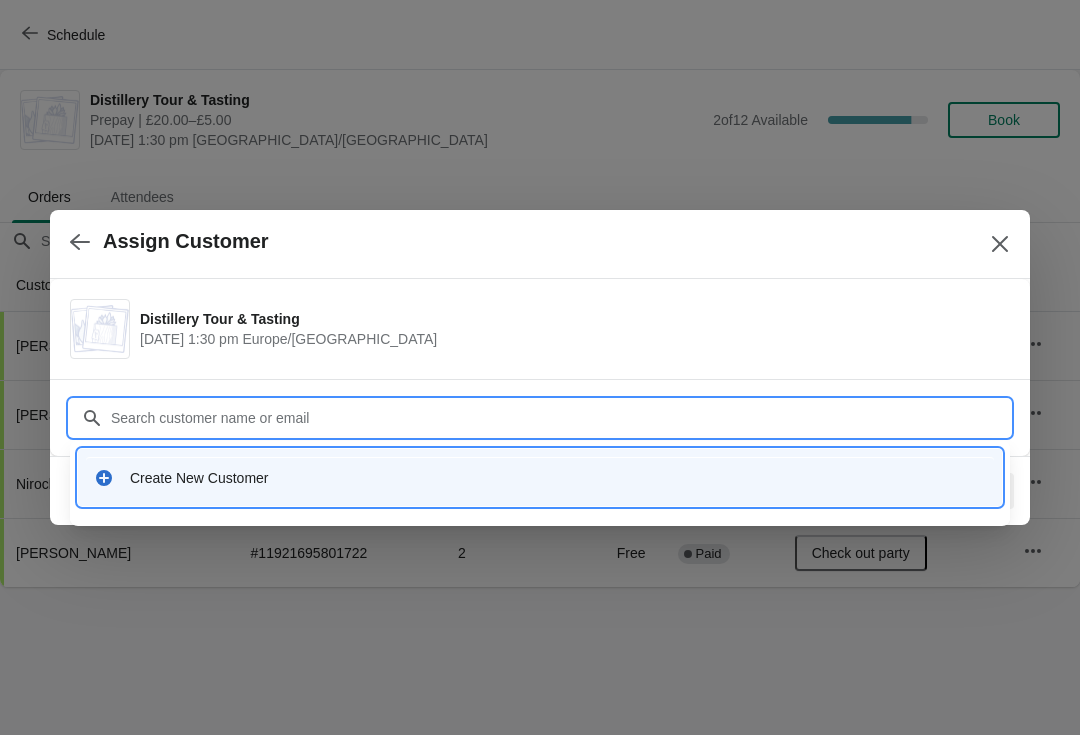 click on "Create New Customer" at bounding box center (540, 477) 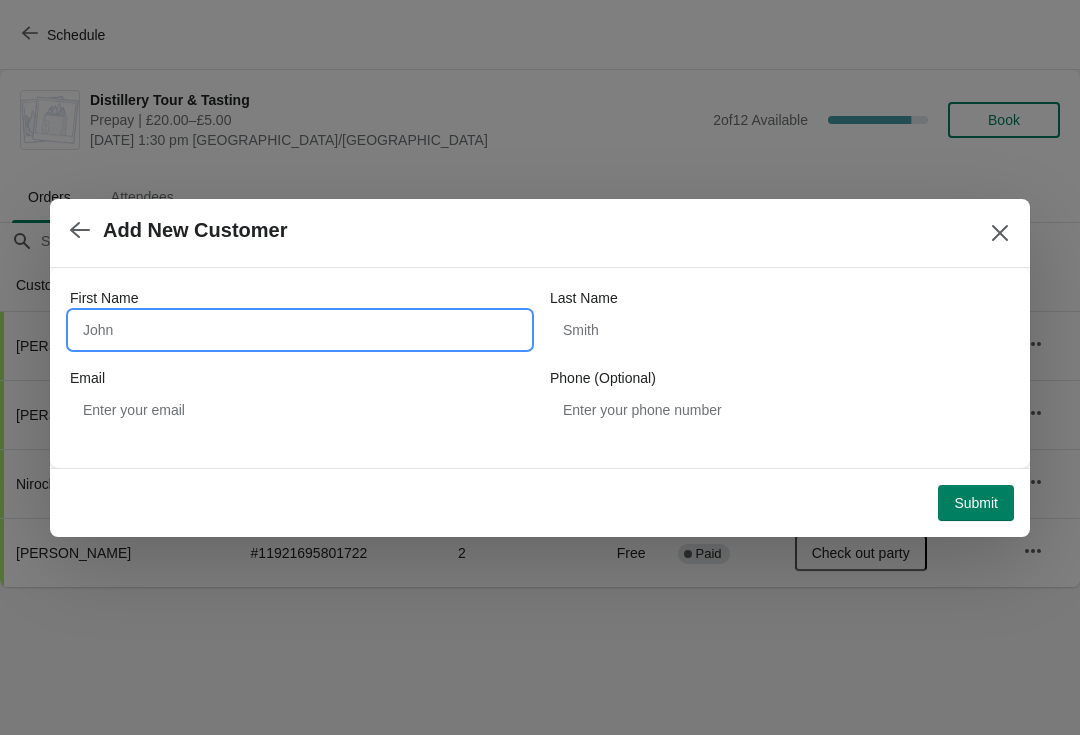 click on "First Name" at bounding box center [300, 330] 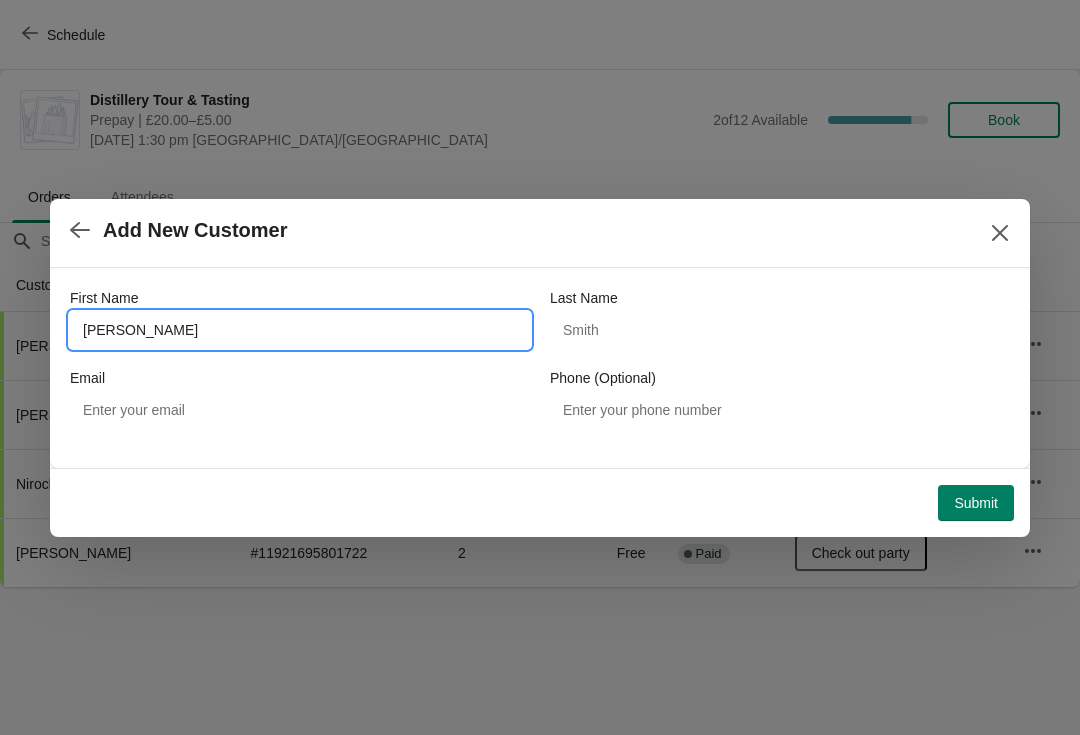 type on "[PERSON_NAME]" 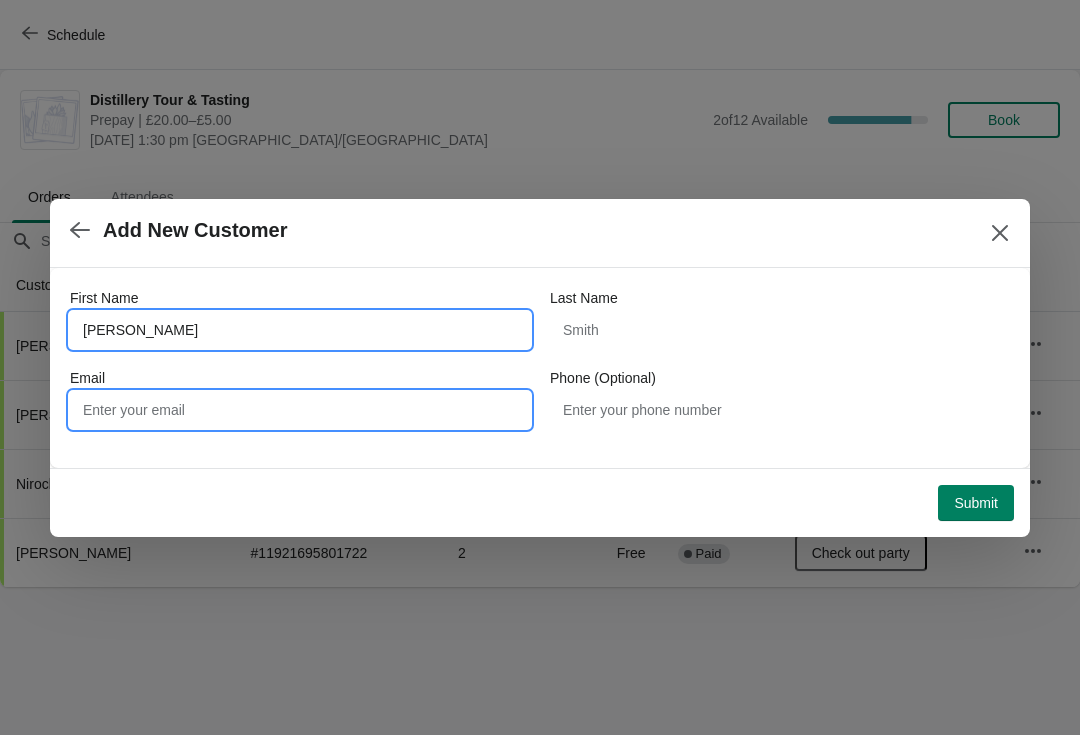 click on "Email" at bounding box center [300, 410] 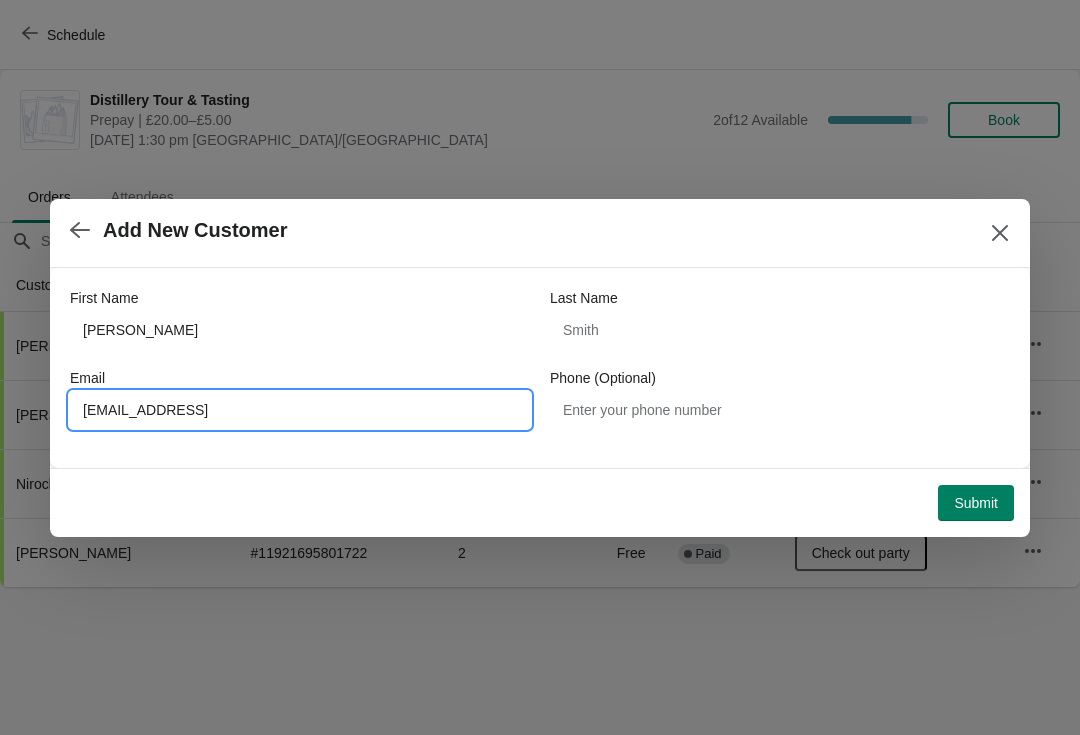 click on "Submit" at bounding box center [976, 503] 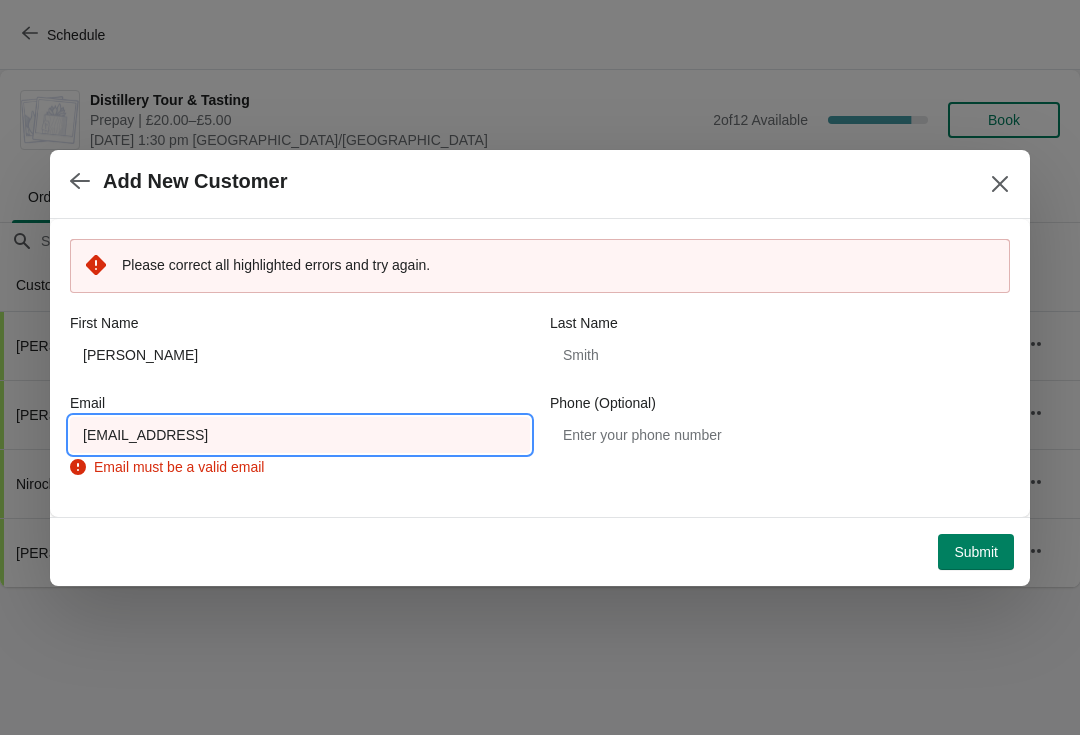 click on "[EMAIL_ADDRESS]" at bounding box center [300, 435] 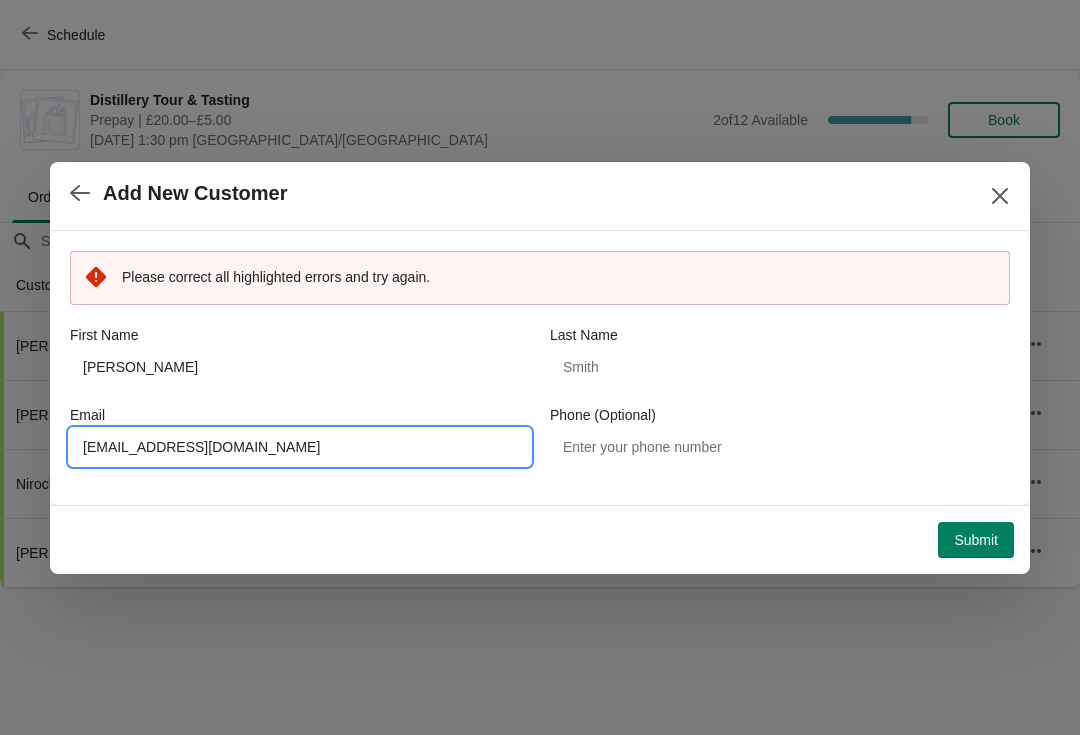 type on "[EMAIL_ADDRESS][DOMAIN_NAME]" 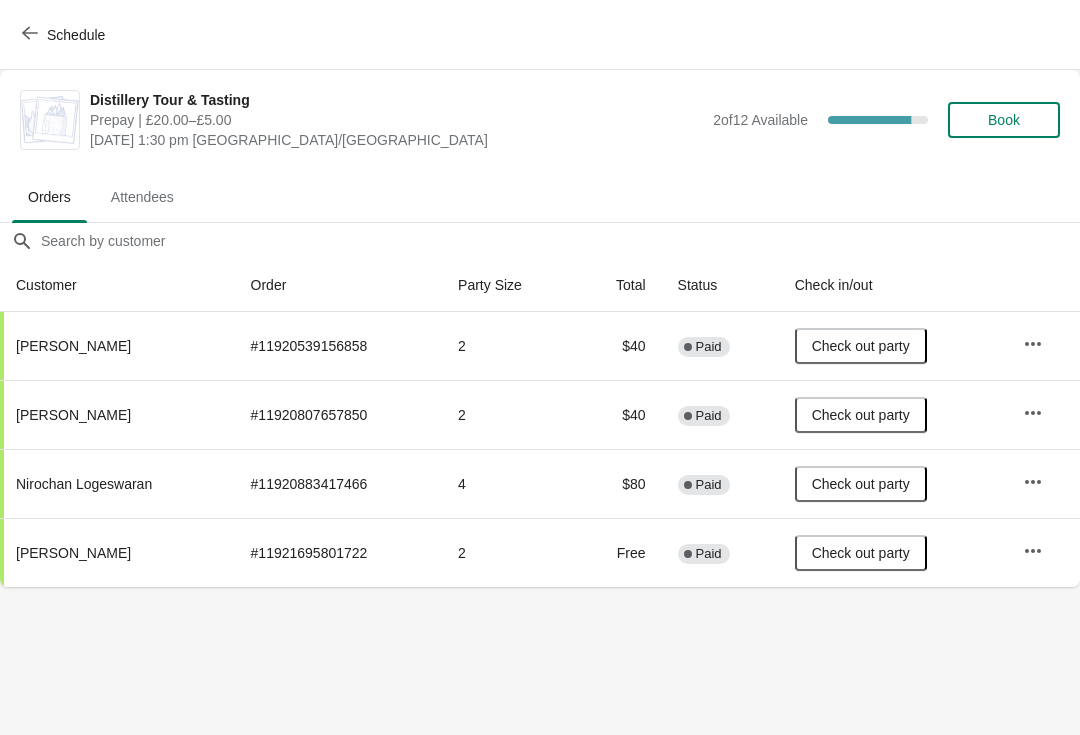 click on "Distillery Tour & Tasting Prepay | £20.00–£5.00 [DATE] 1:30 pm [GEOGRAPHIC_DATA]/[GEOGRAPHIC_DATA] 2  of  12   Available 83.33333333333334 % Book" at bounding box center [575, 120] 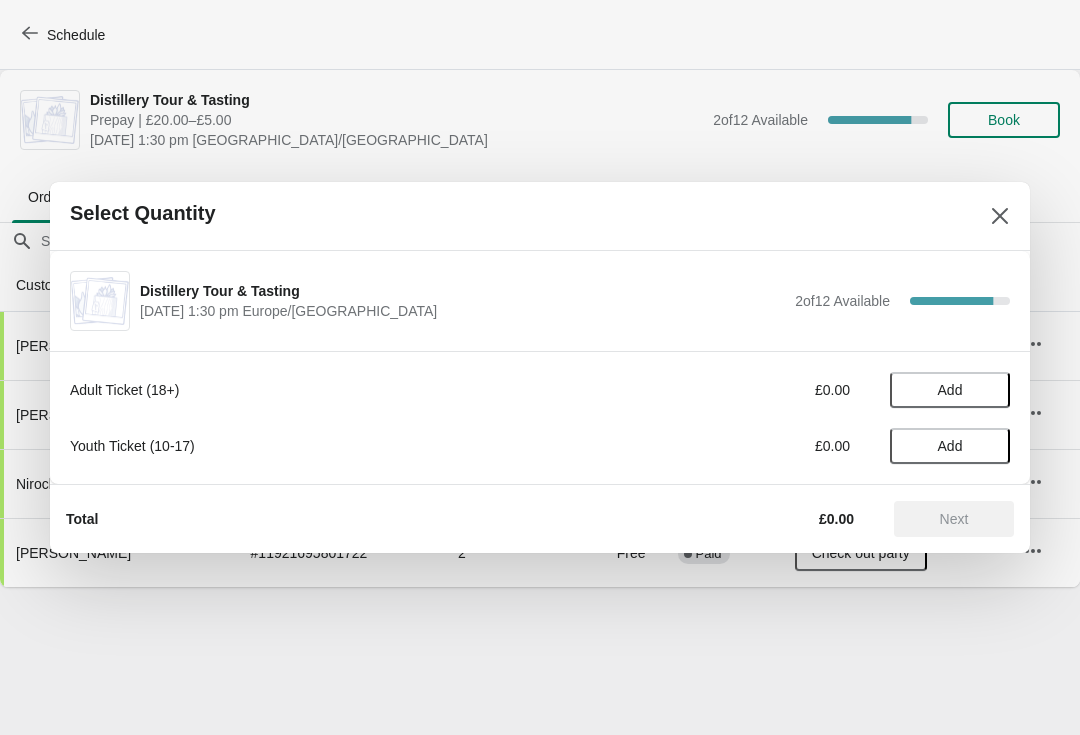 click on "Add" at bounding box center [950, 390] 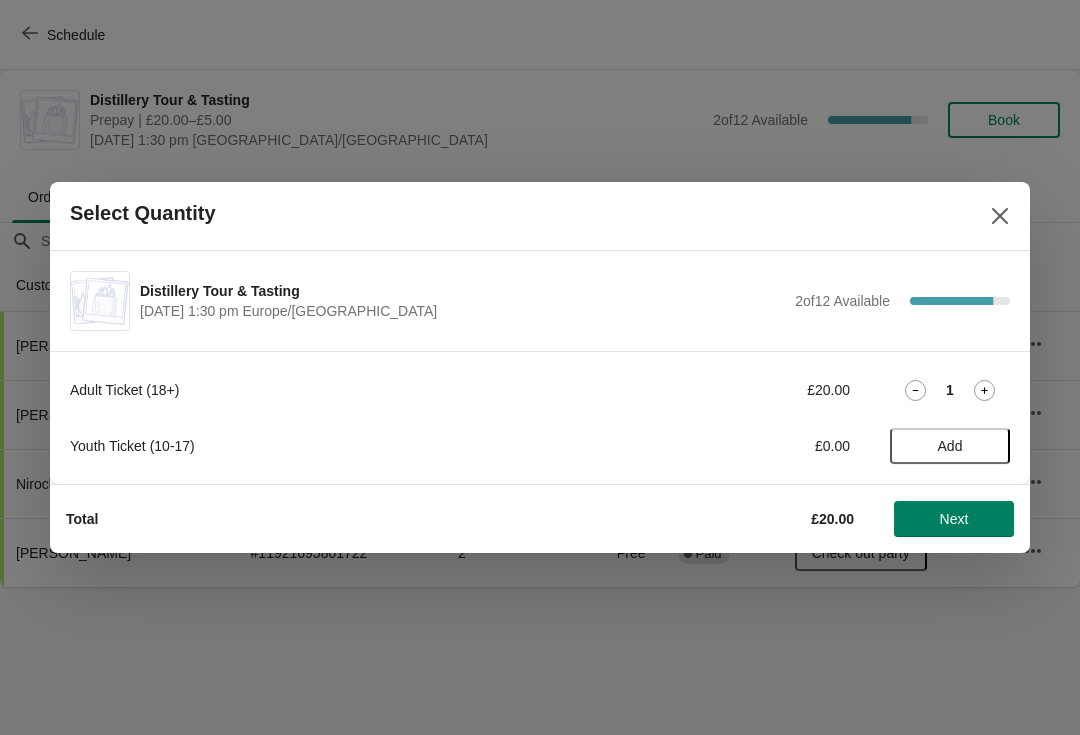 click 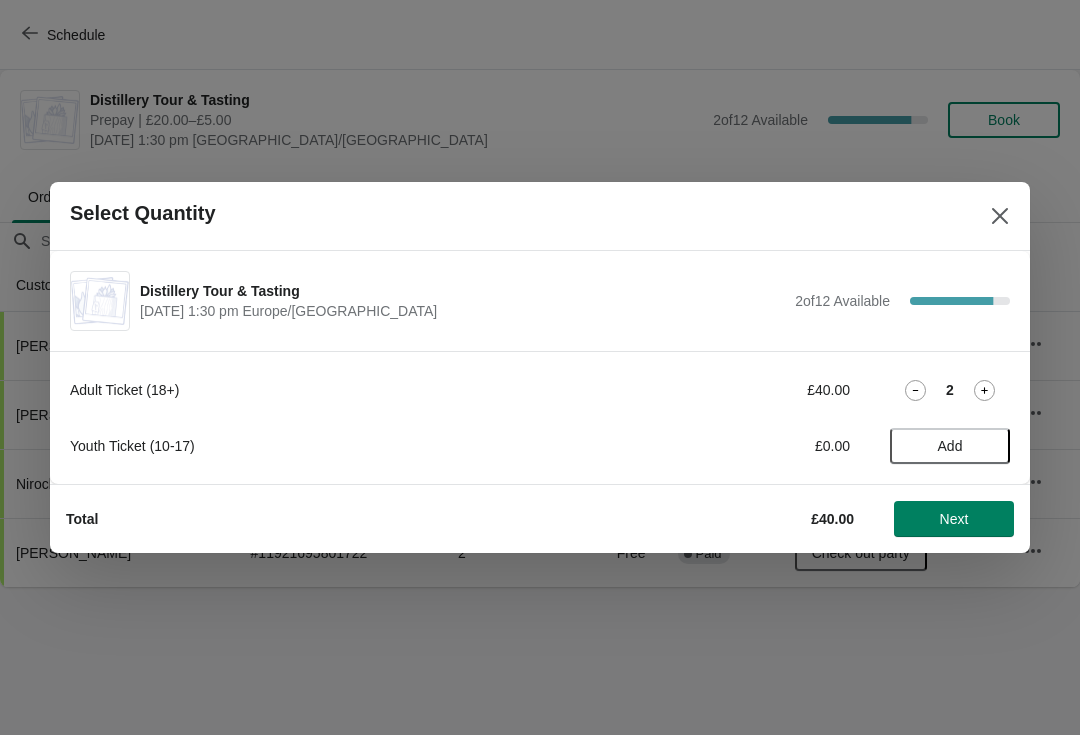 click on "Next" at bounding box center [954, 519] 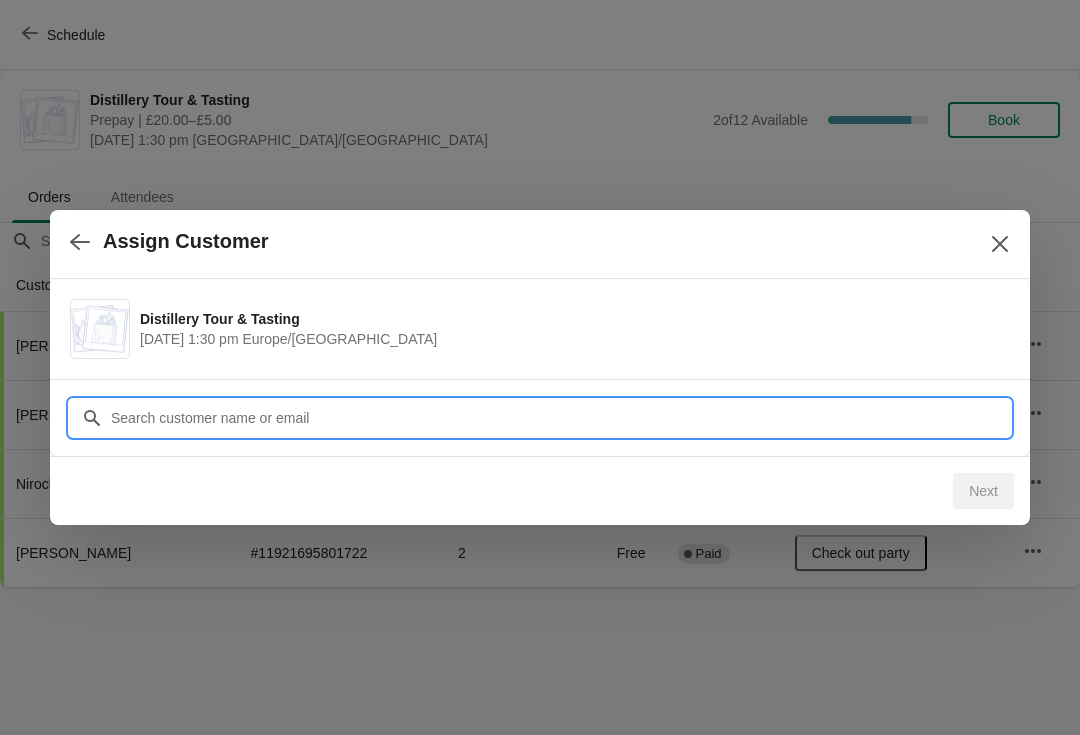 click on "Customer" at bounding box center [560, 418] 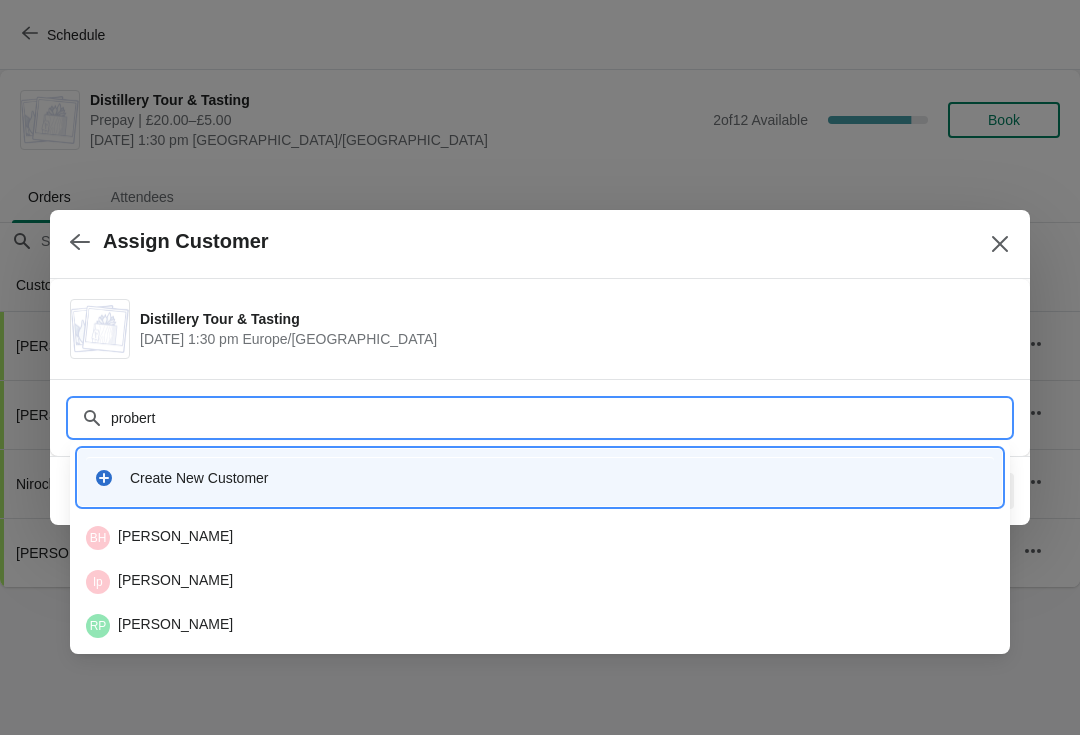 click on "probert" at bounding box center (560, 418) 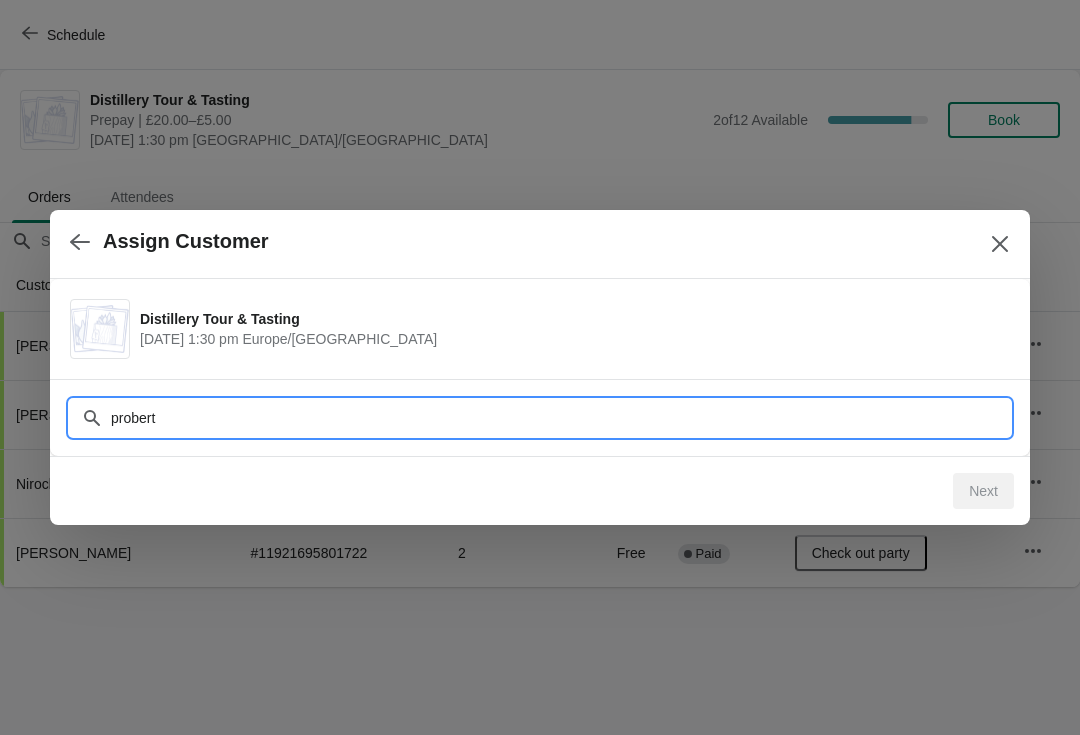 click on "probert" at bounding box center (560, 418) 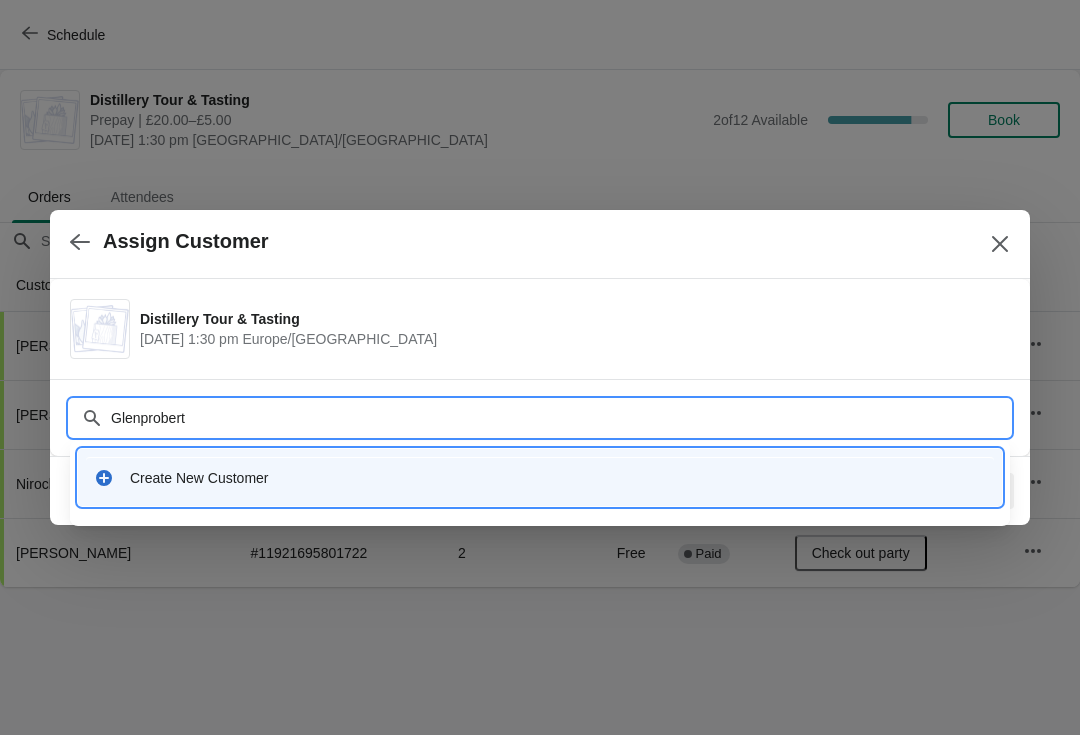 type on "[PERSON_NAME]" 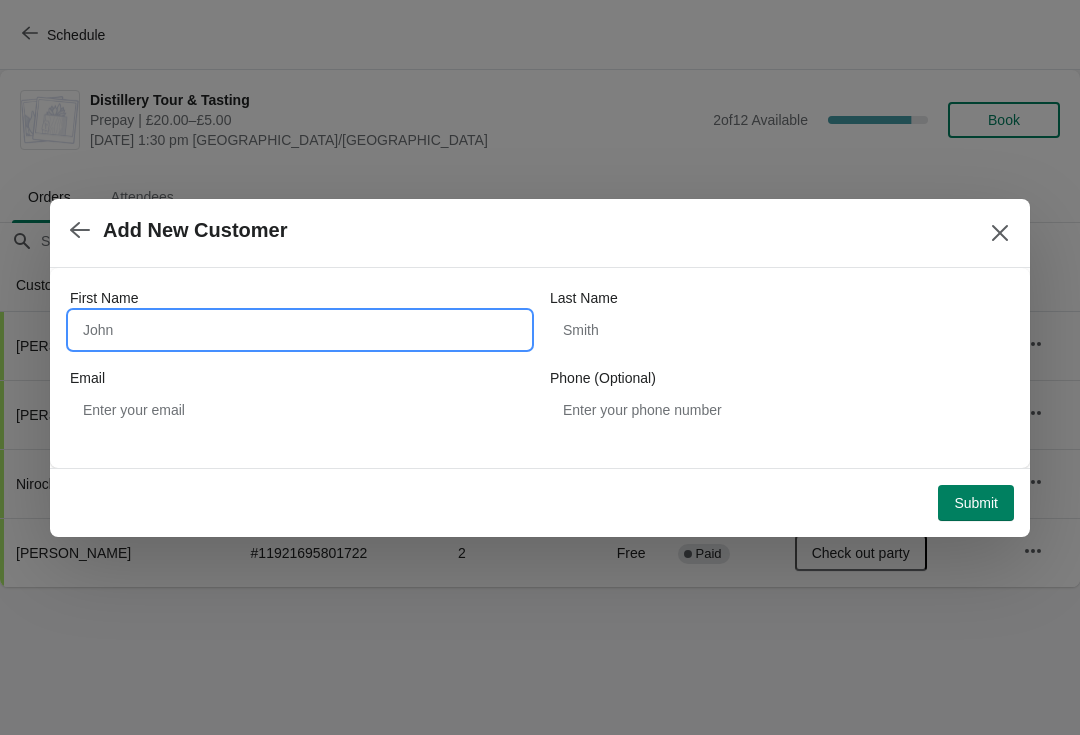 click on "First Name" at bounding box center (300, 330) 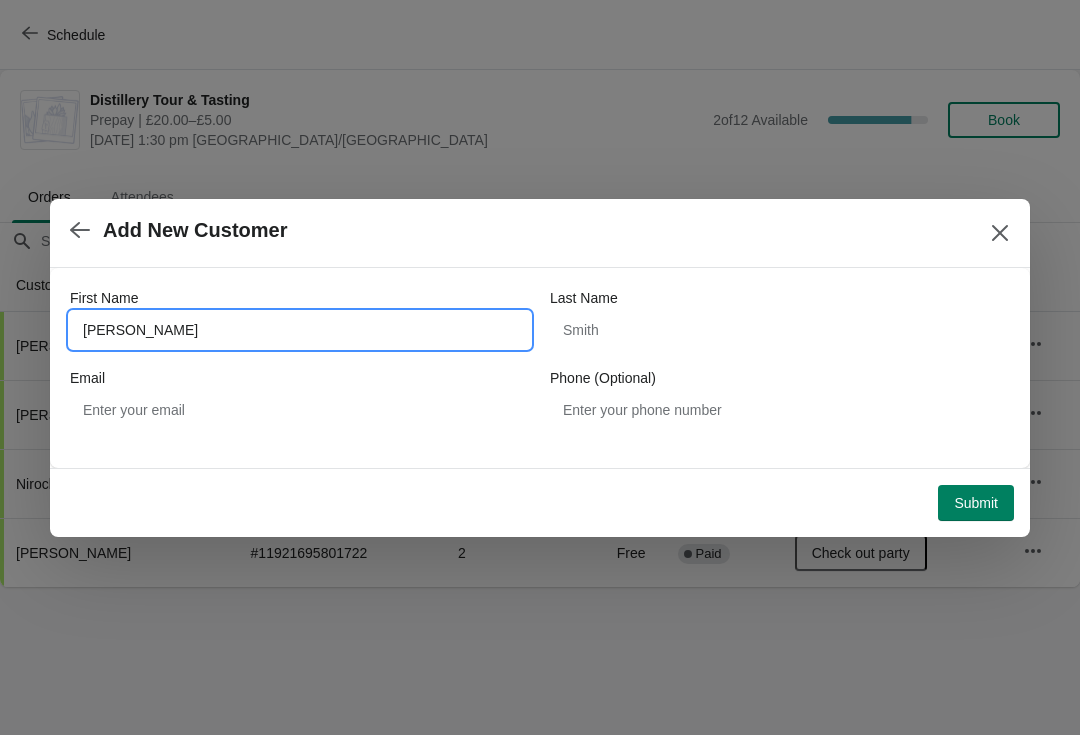 type on "[PERSON_NAME]" 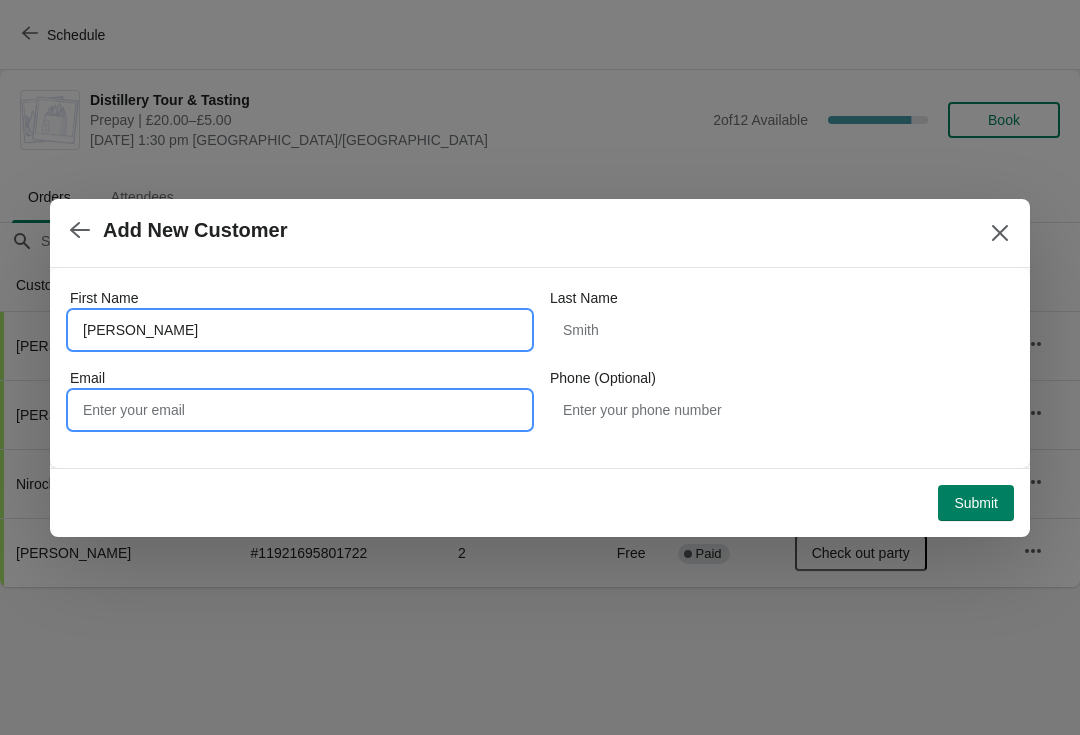 click on "Email" at bounding box center (300, 410) 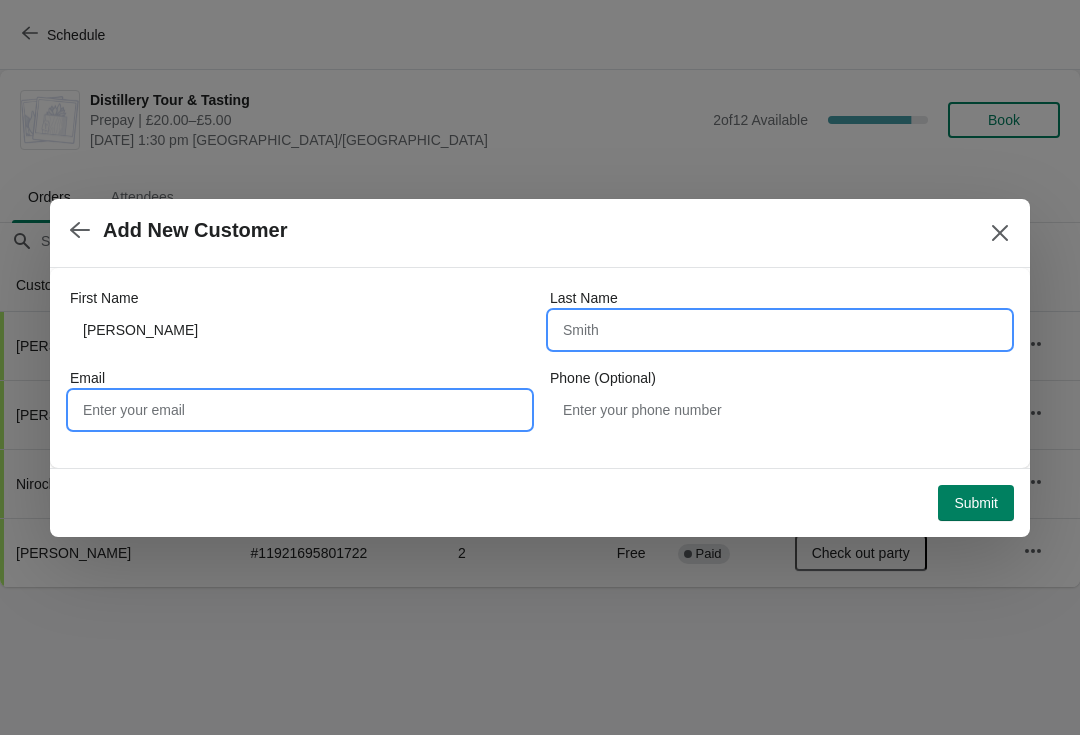 click on "Last Name" at bounding box center [780, 330] 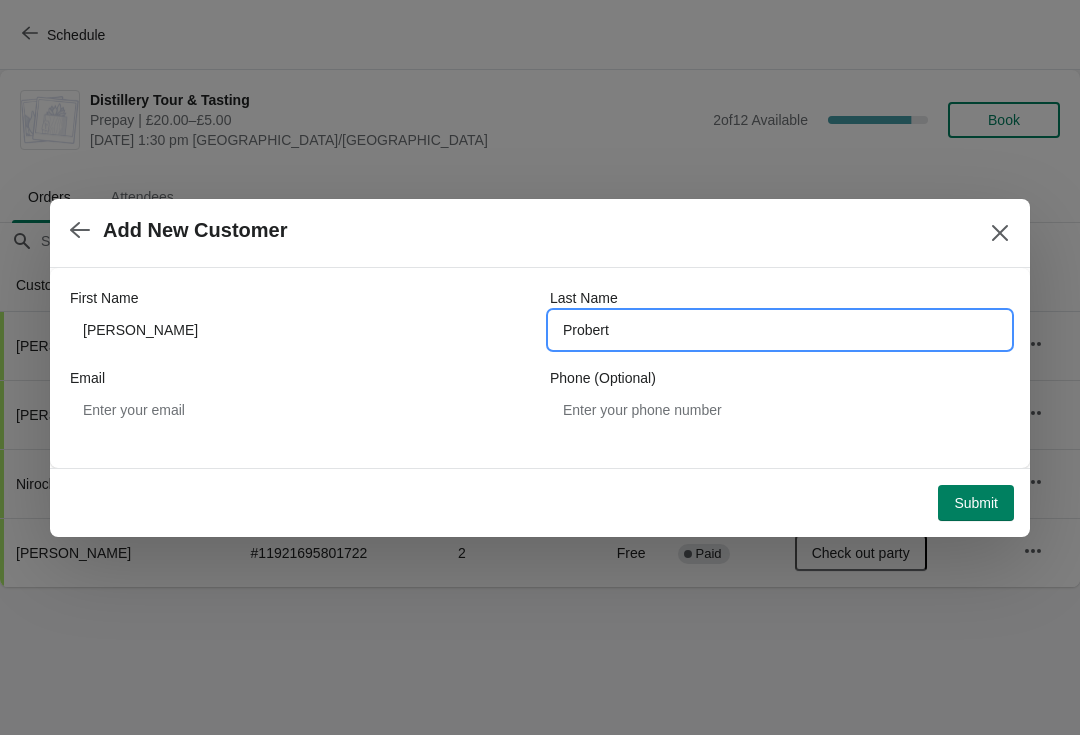 type on "Probert" 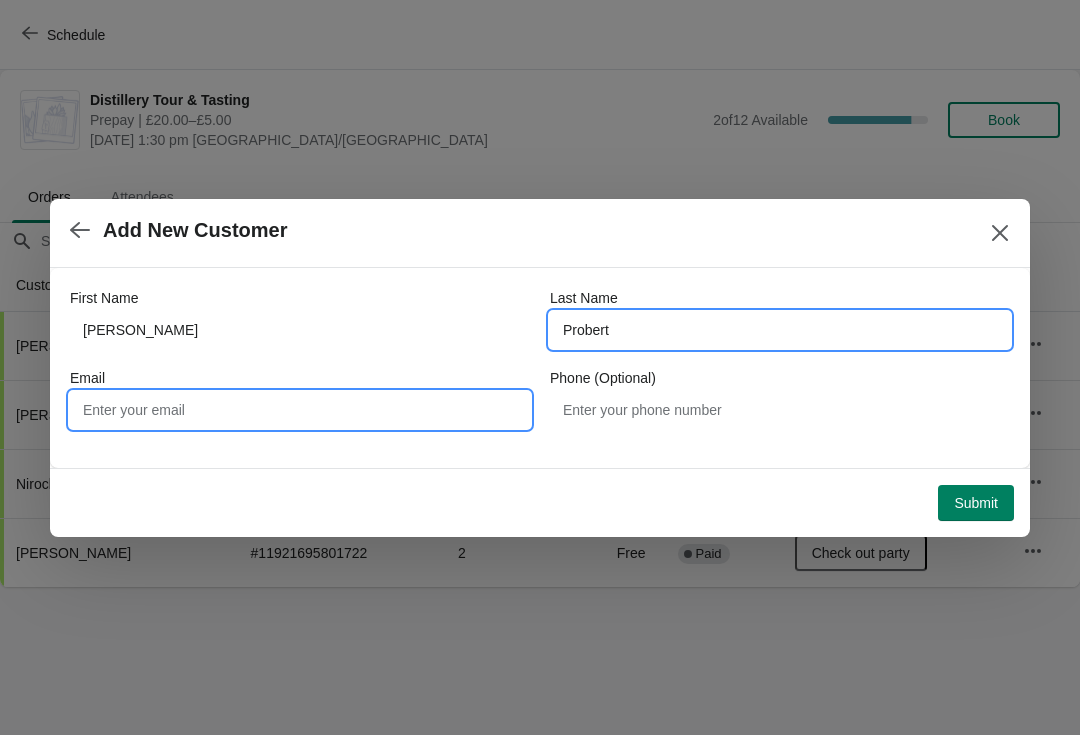 click on "Email" at bounding box center (300, 410) 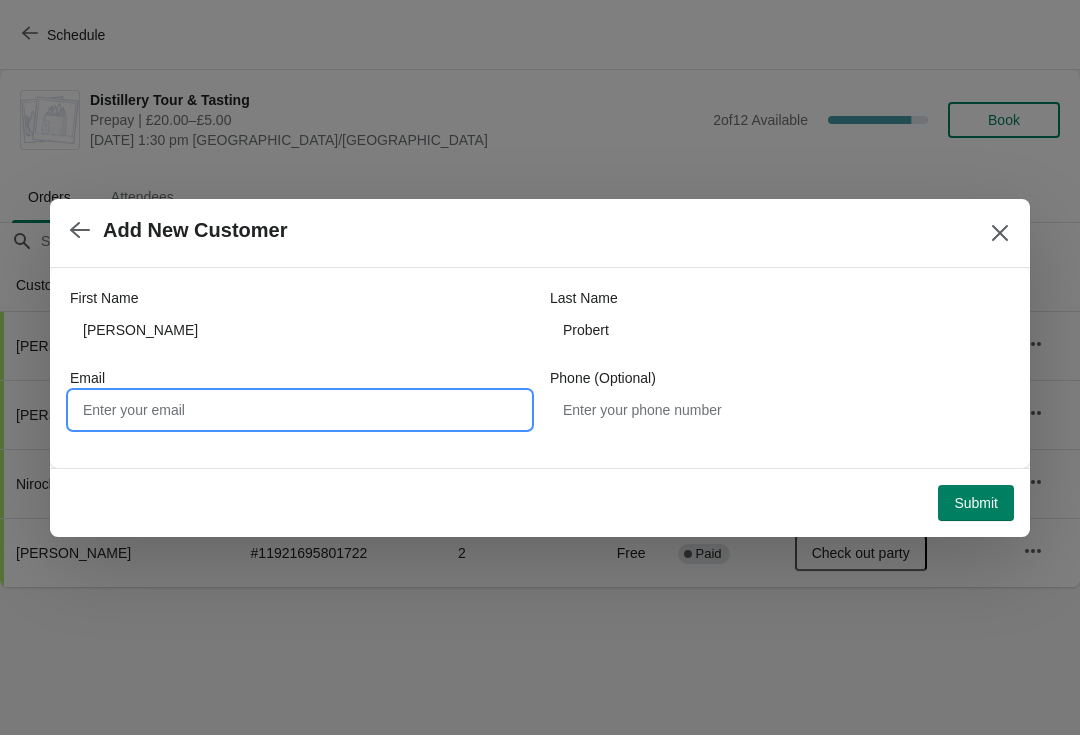 click on "Submit" at bounding box center [976, 503] 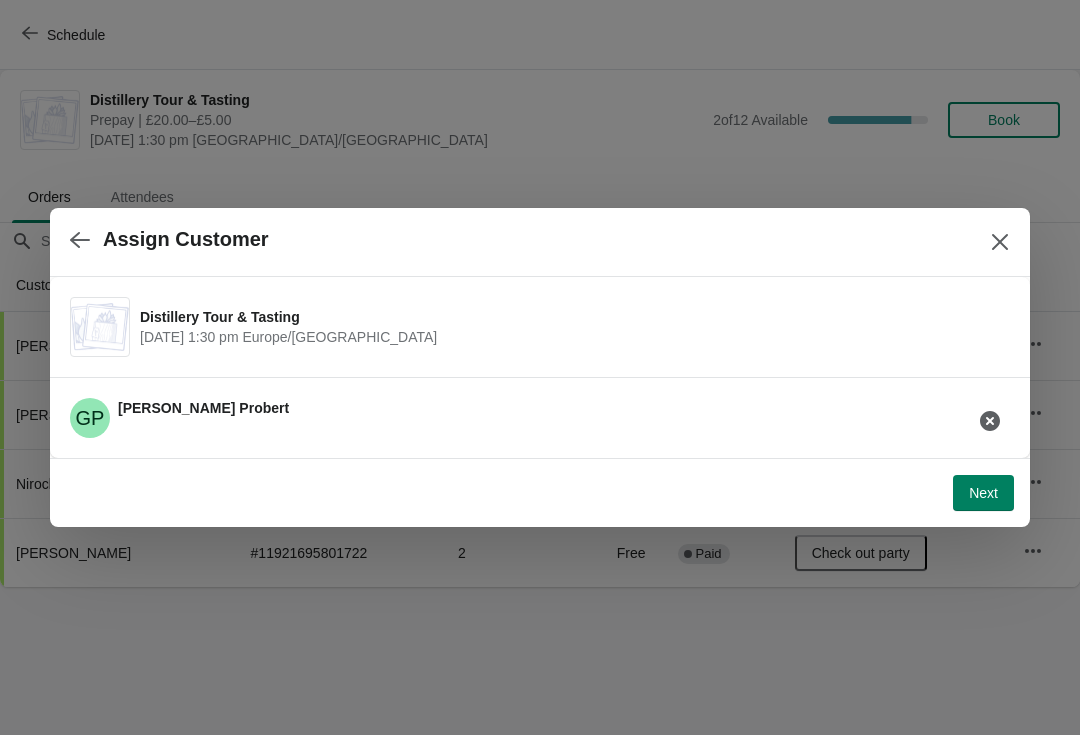 click on "Next" at bounding box center [983, 493] 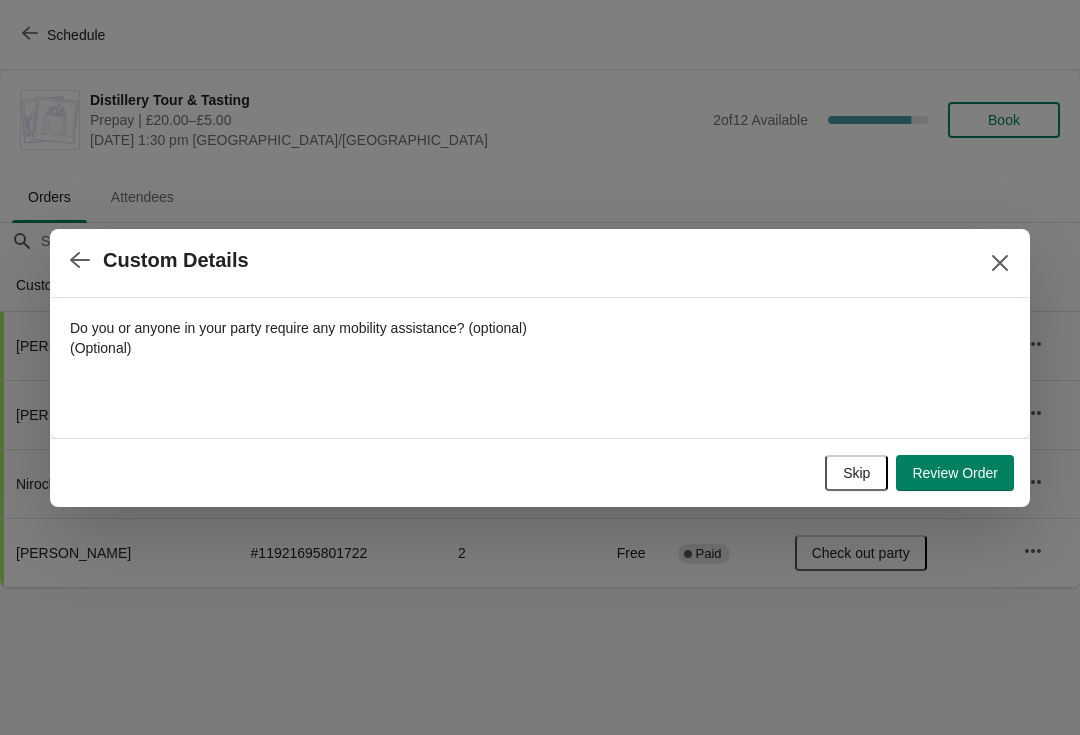click on "Review Order" at bounding box center (955, 473) 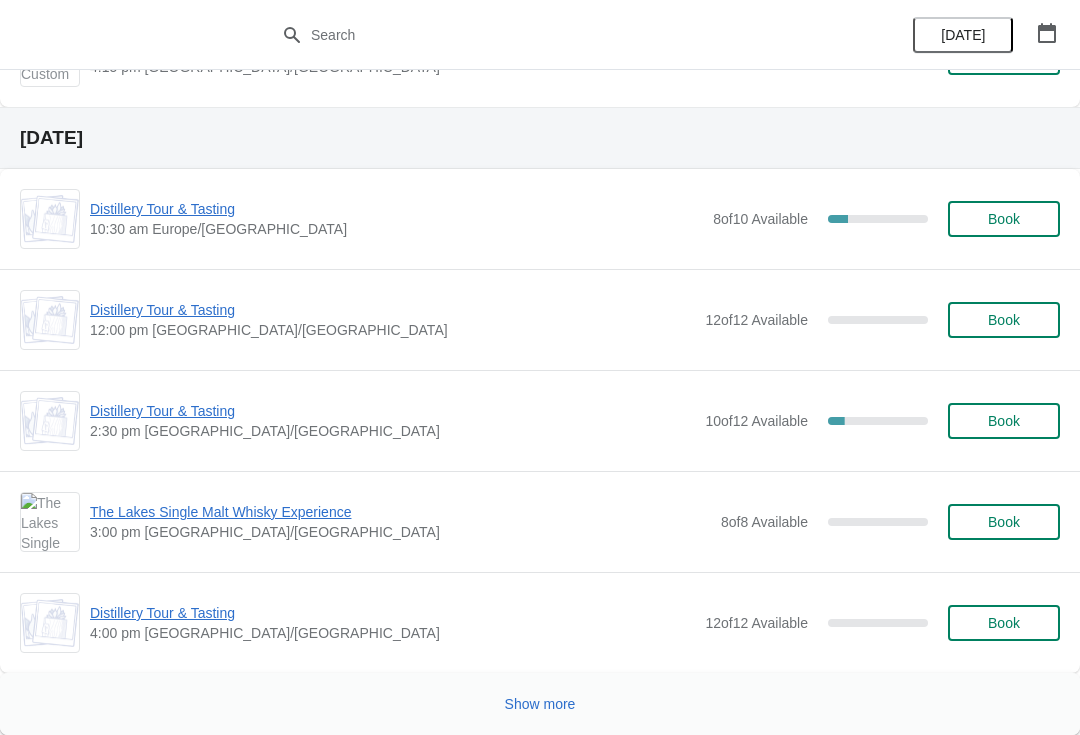 scroll, scrollTop: 3877, scrollLeft: 0, axis: vertical 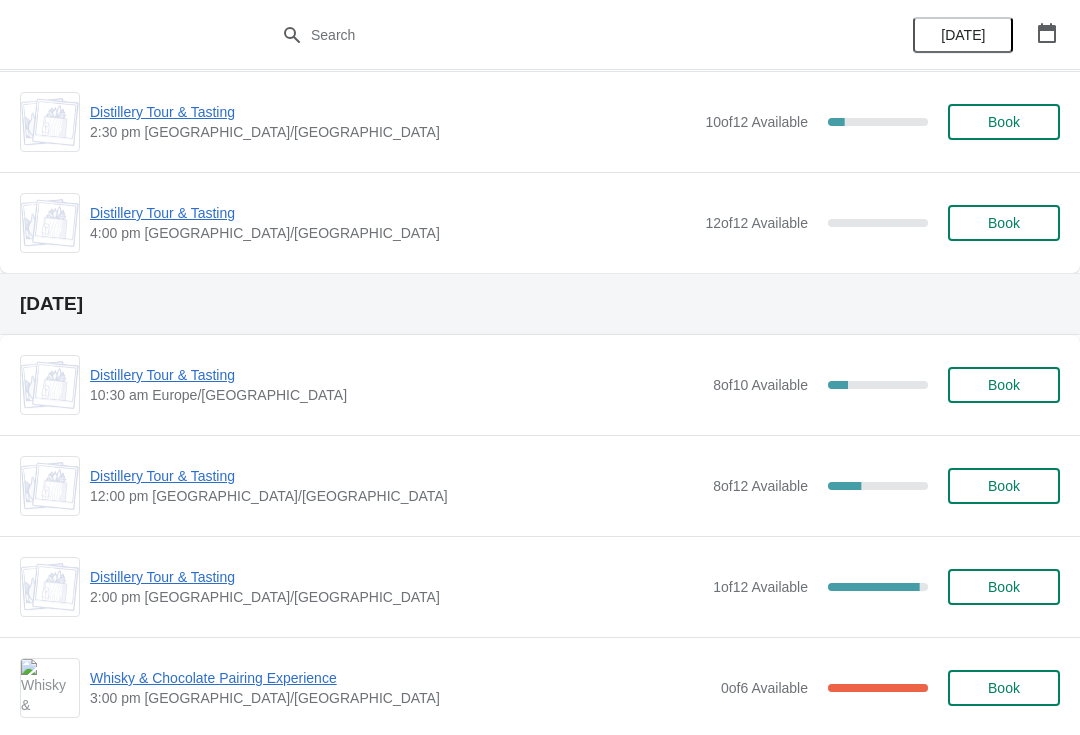 click on "Distillery Tour & Tasting" at bounding box center [396, 476] 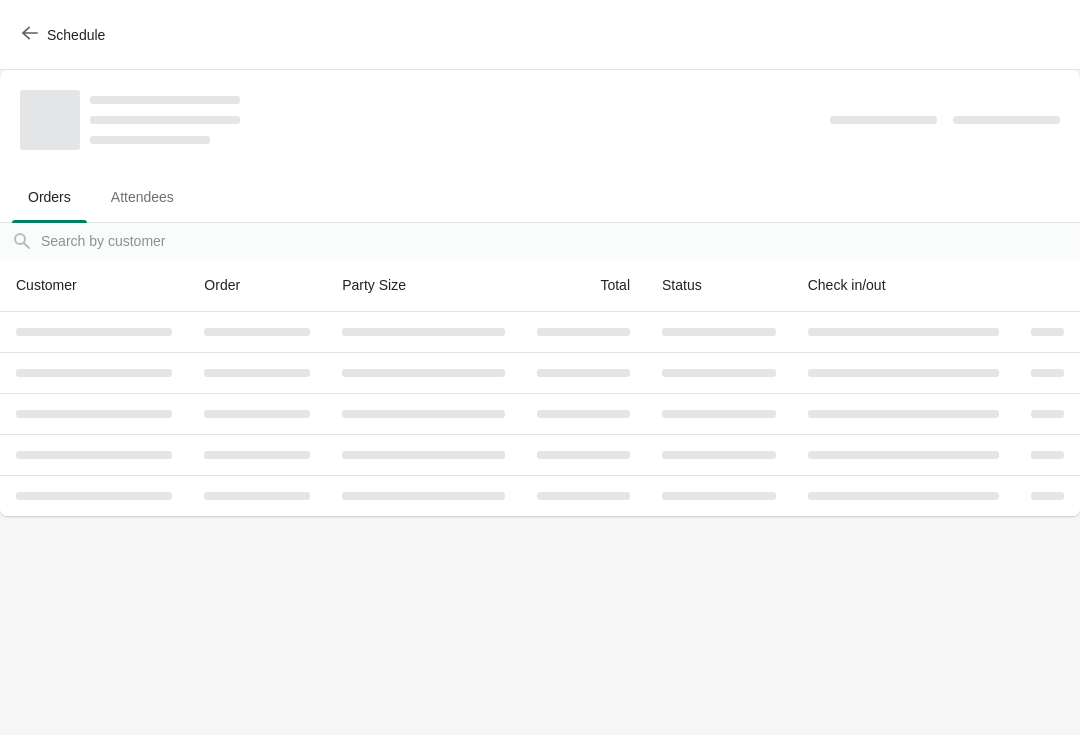 scroll, scrollTop: 0, scrollLeft: 0, axis: both 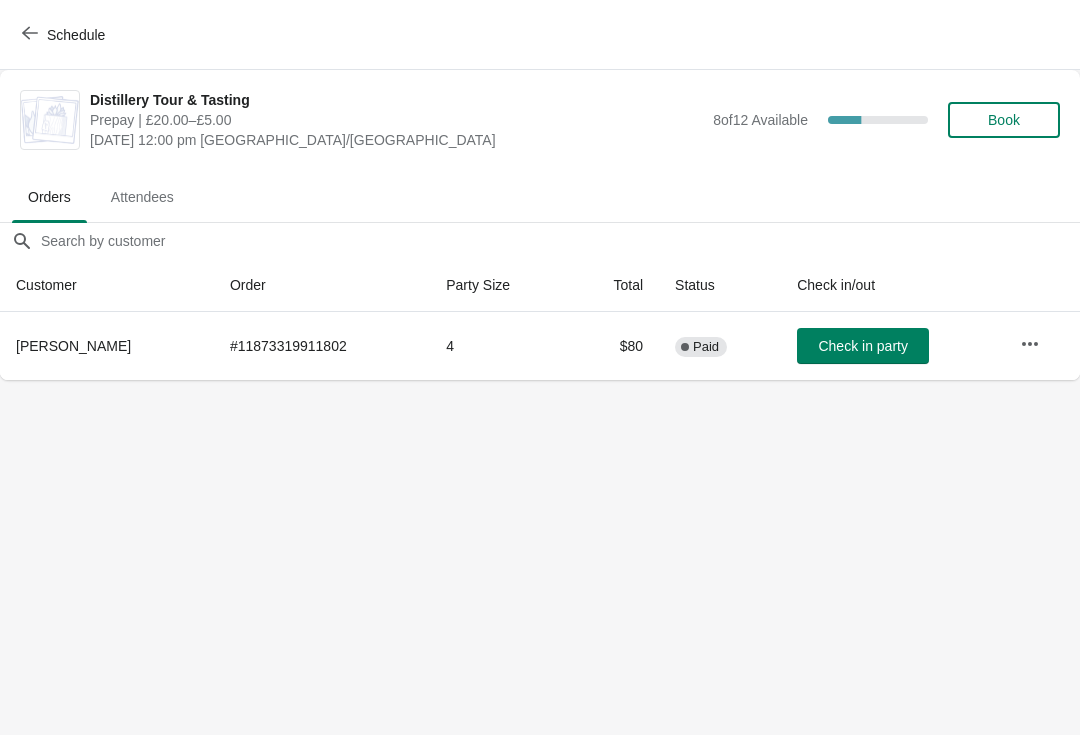 click on "Book" at bounding box center (1004, 120) 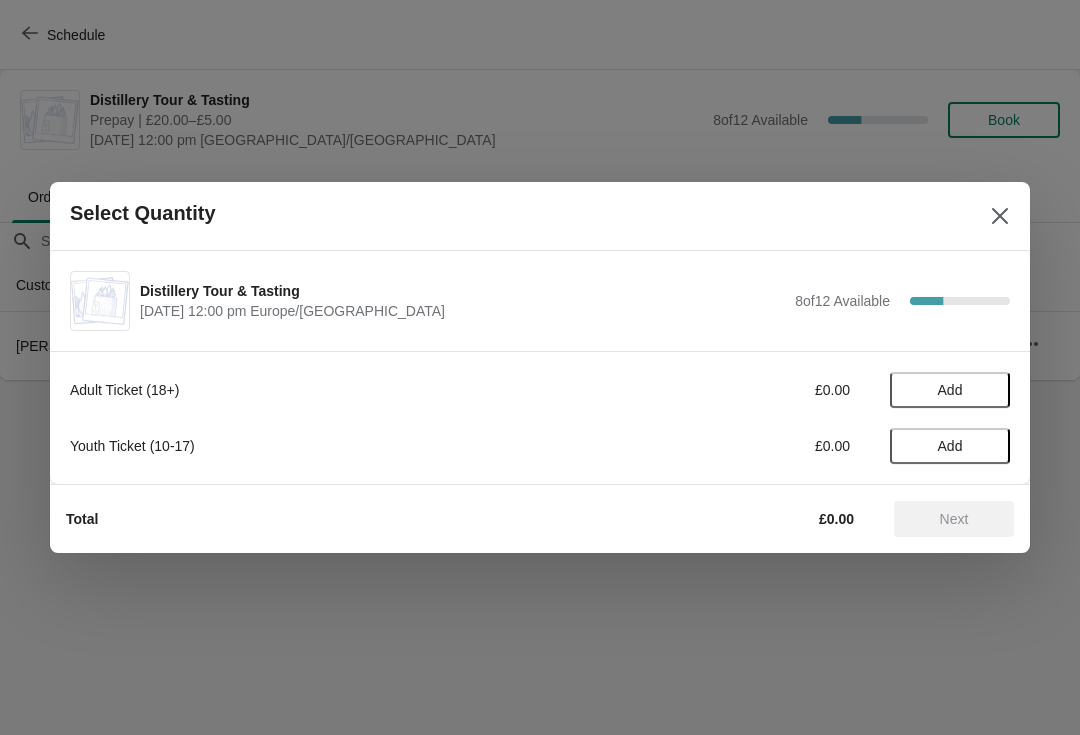 click on "Add" at bounding box center (950, 390) 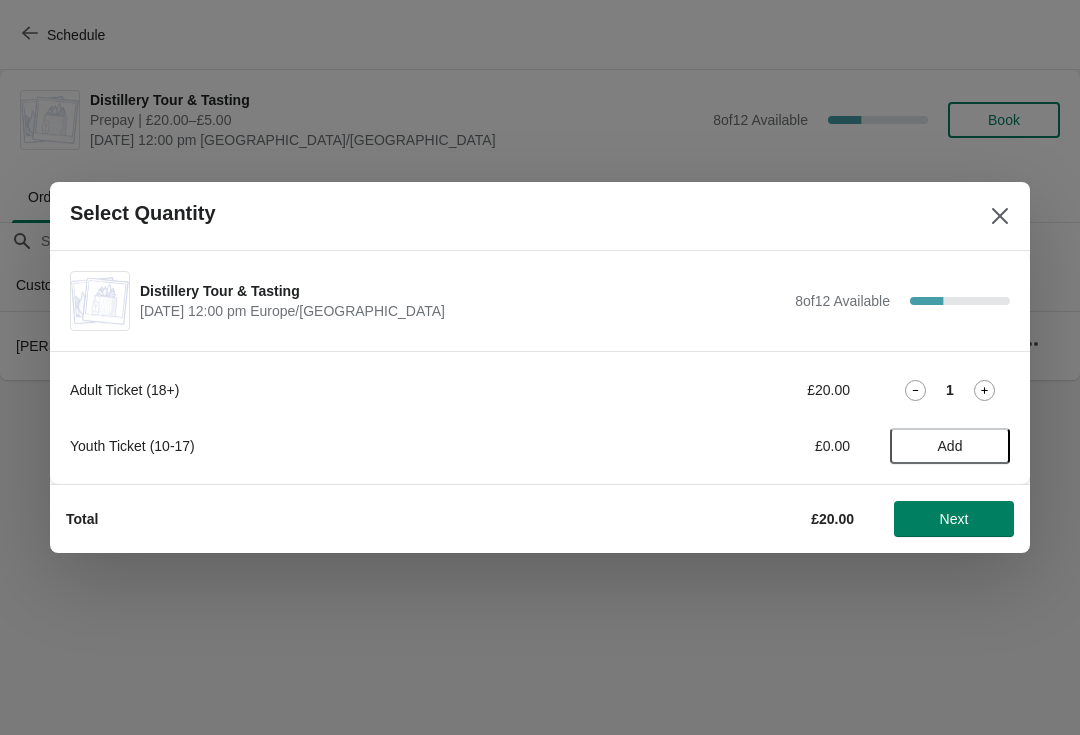 click on "1" at bounding box center (950, 390) 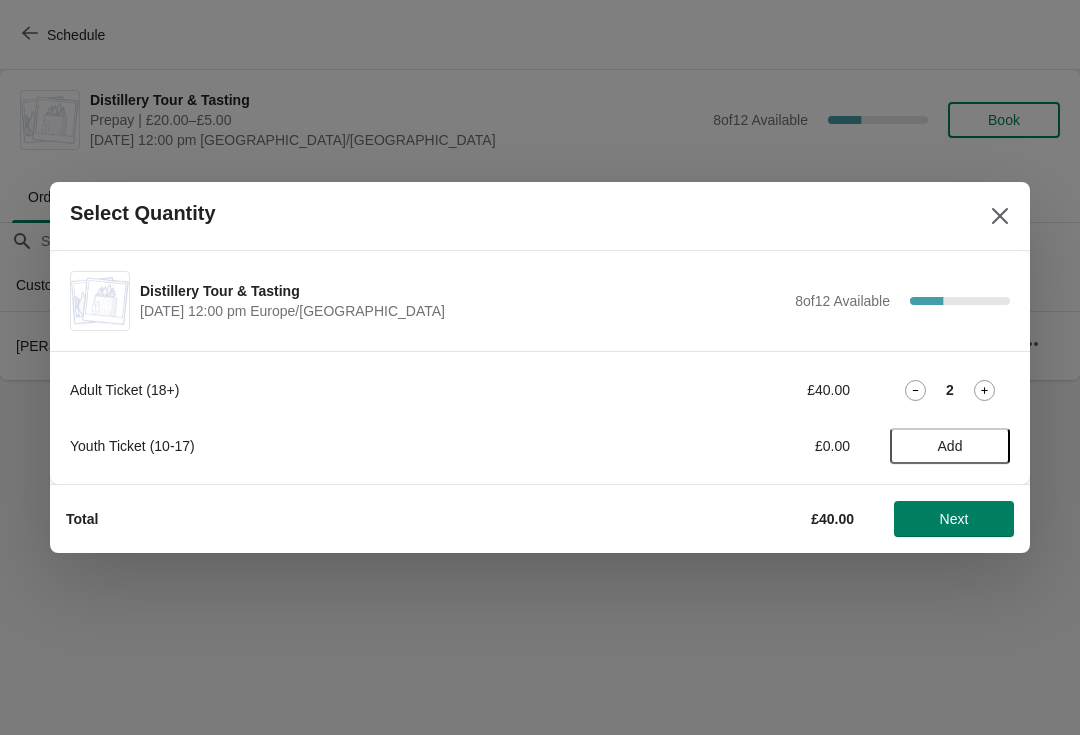 click 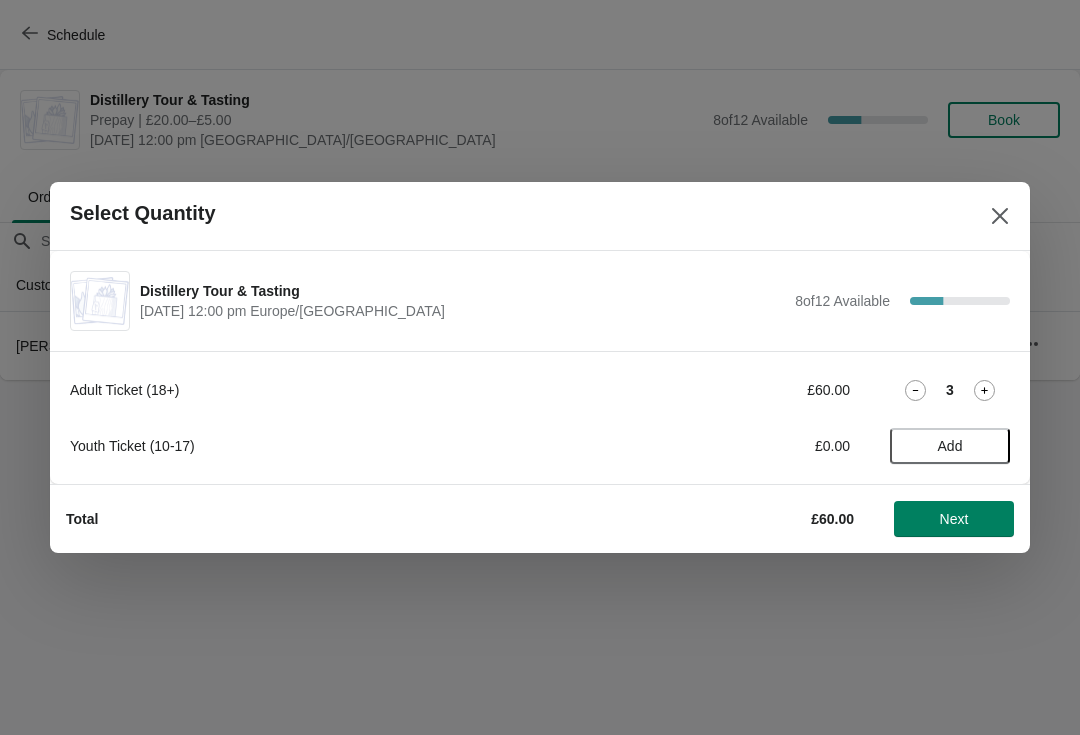 click 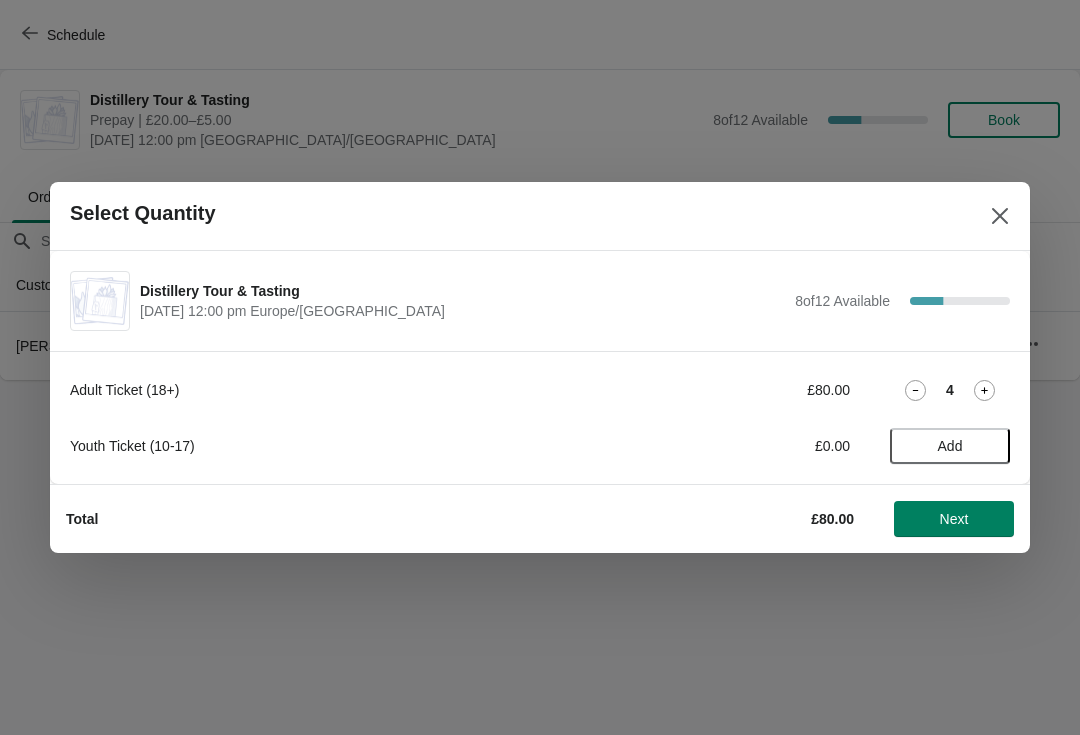 click 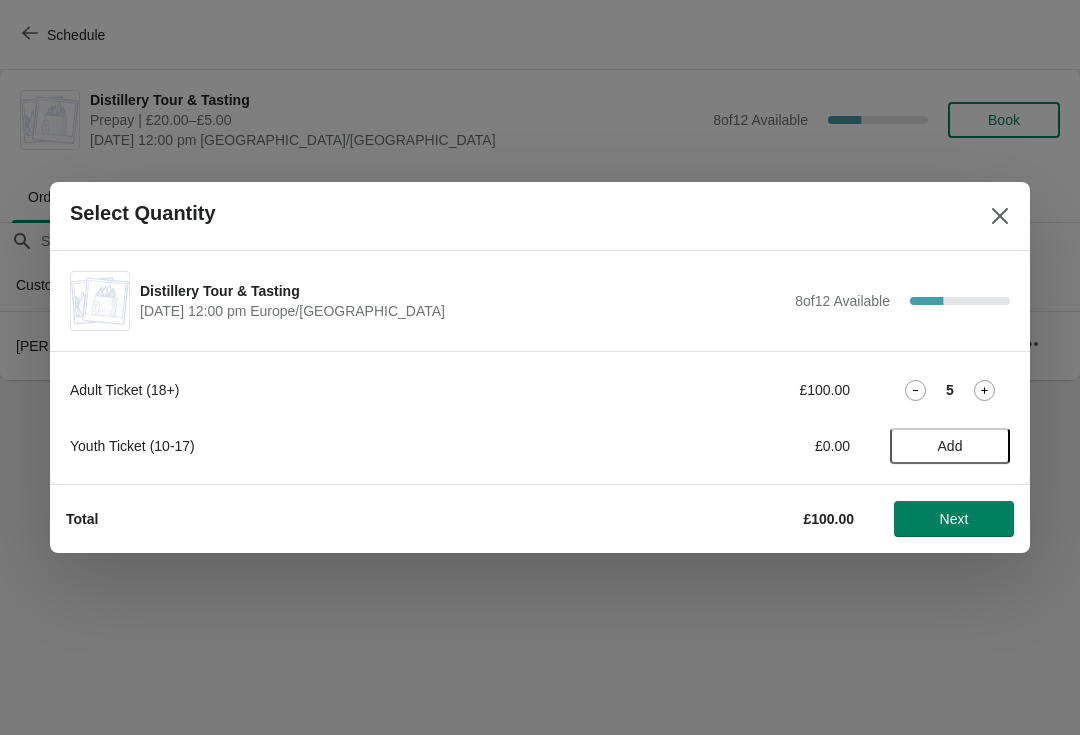 click on "Next" at bounding box center (954, 519) 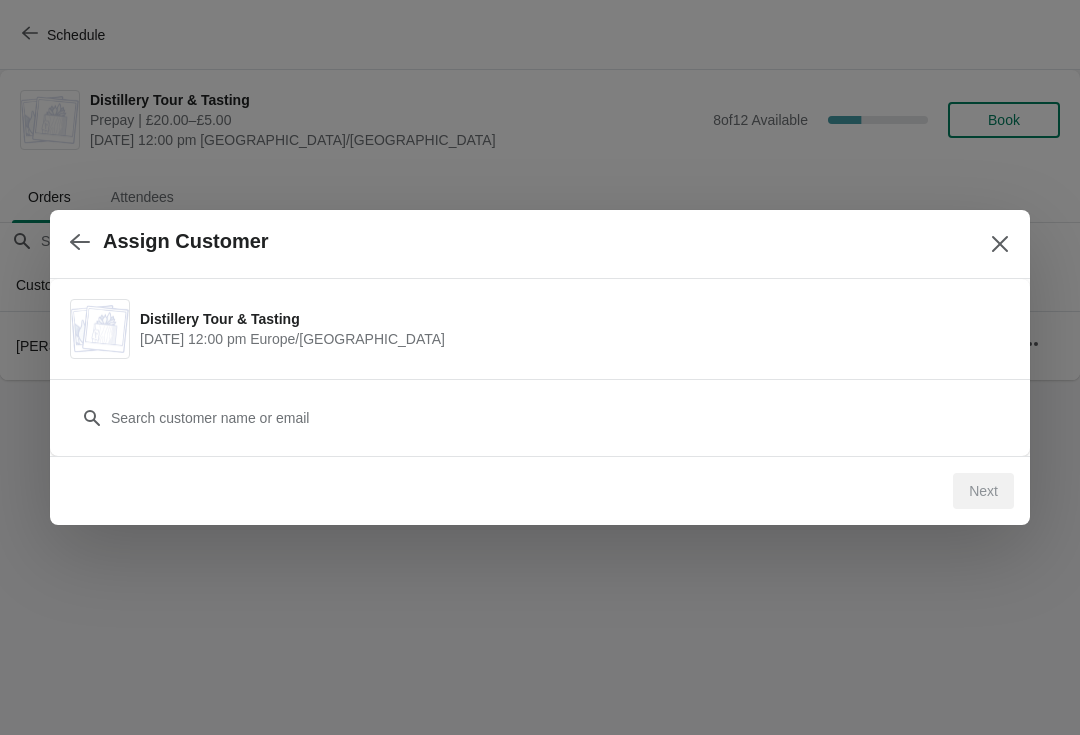 click on "August 2 | 12:00 pm Europe/London" at bounding box center [570, 339] 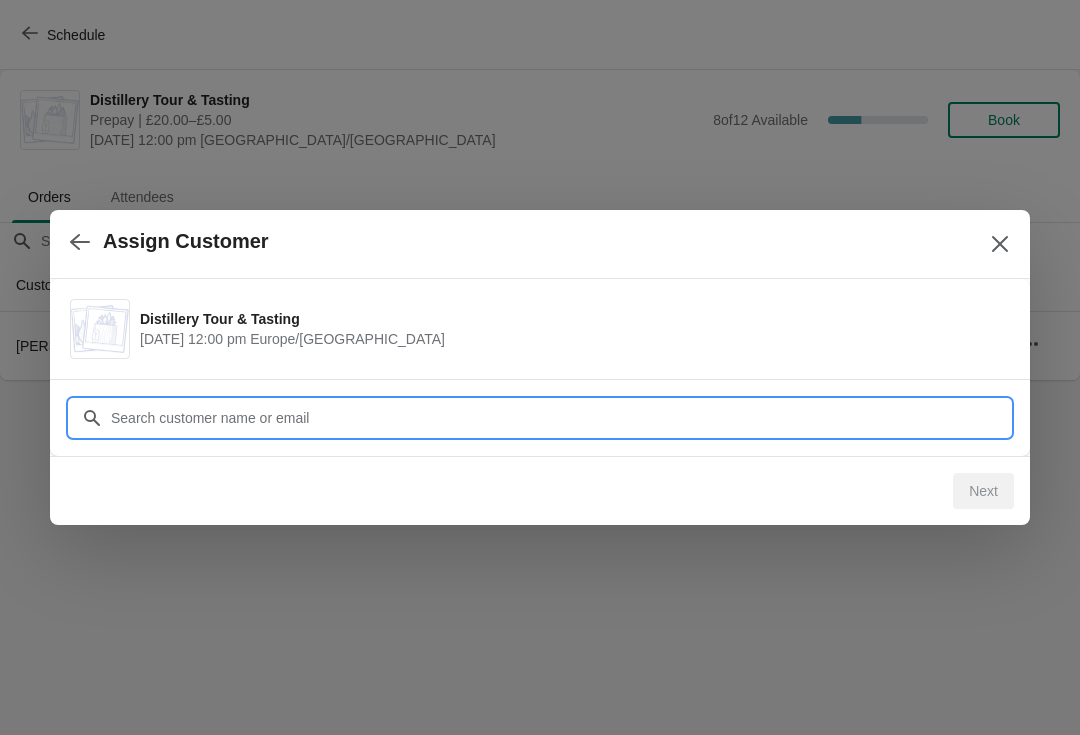 click on "Assign Customer Distillery Tour & Tasting August 2 | 12:00 pm Europe/London Customer Next" at bounding box center [540, 380] 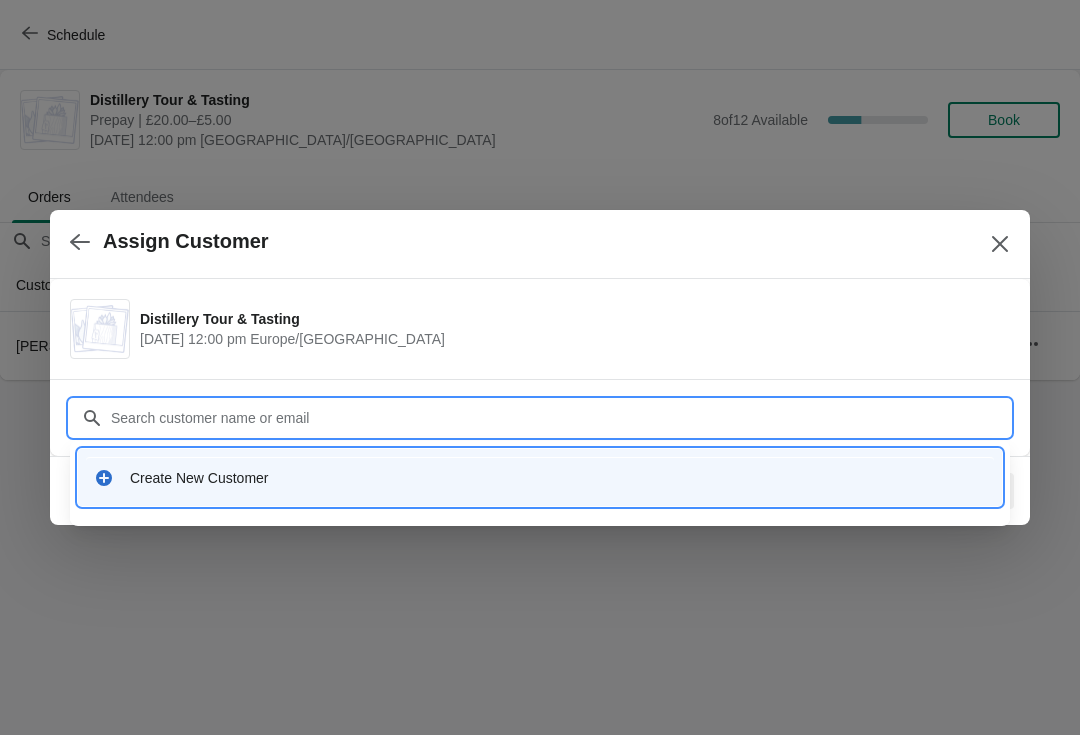 click on "Create New Customer" at bounding box center (540, 477) 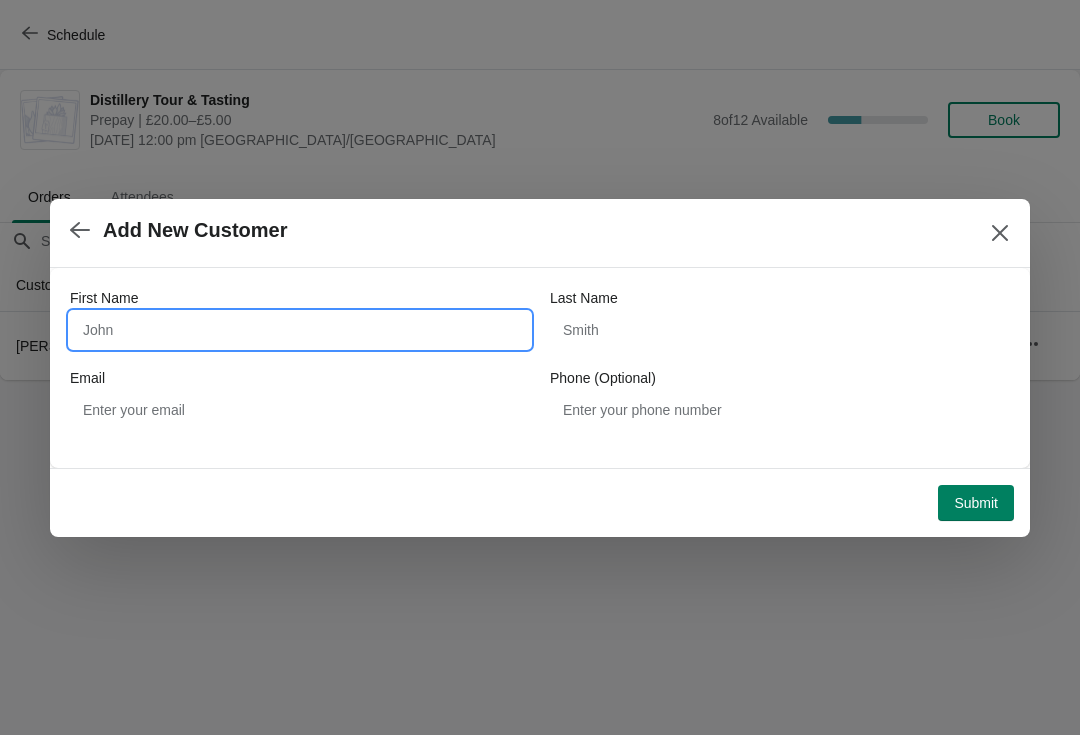 click on "First Name" at bounding box center (300, 330) 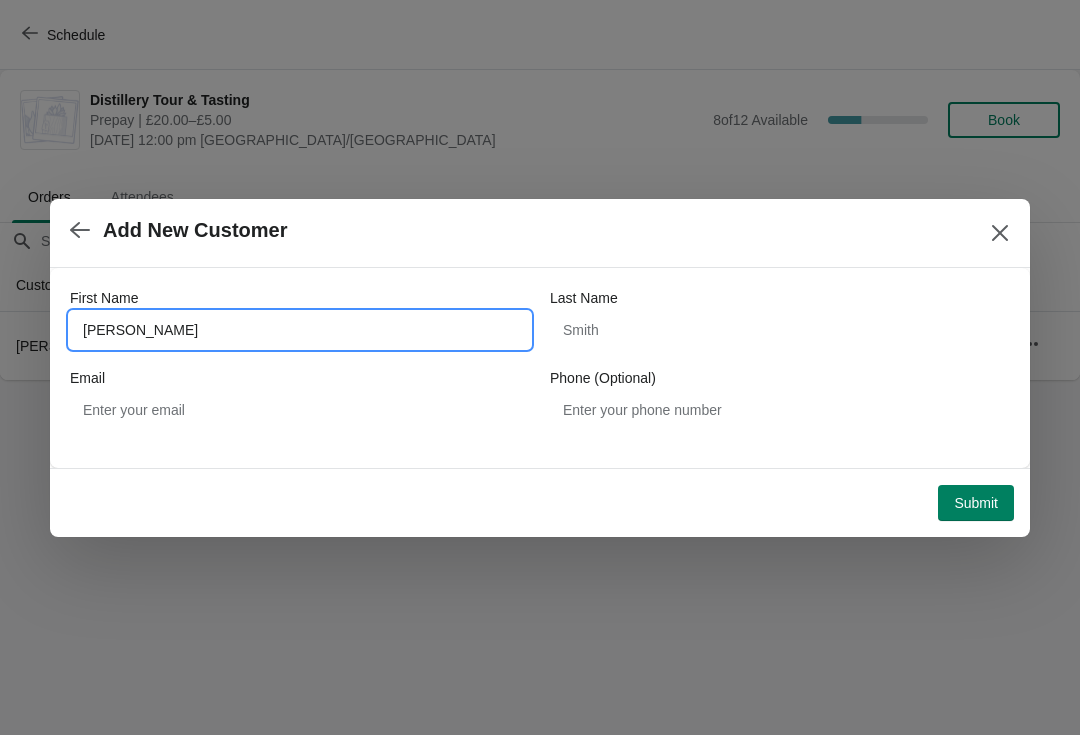 type on "Jon" 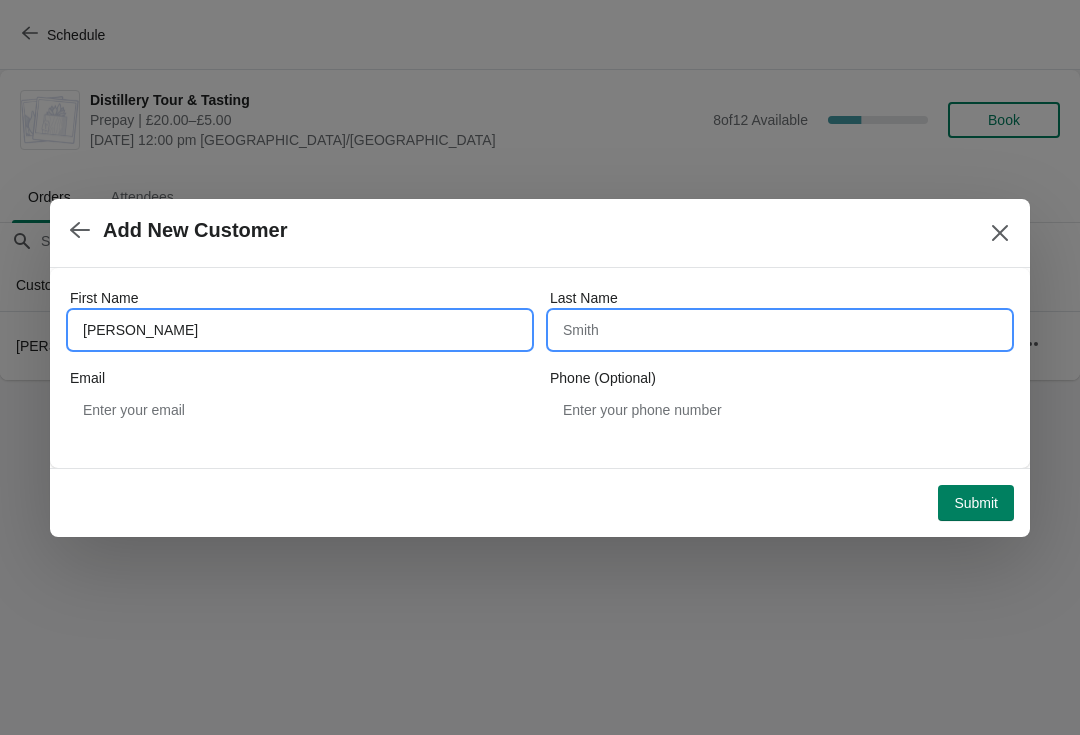 click on "Last Name" at bounding box center [780, 330] 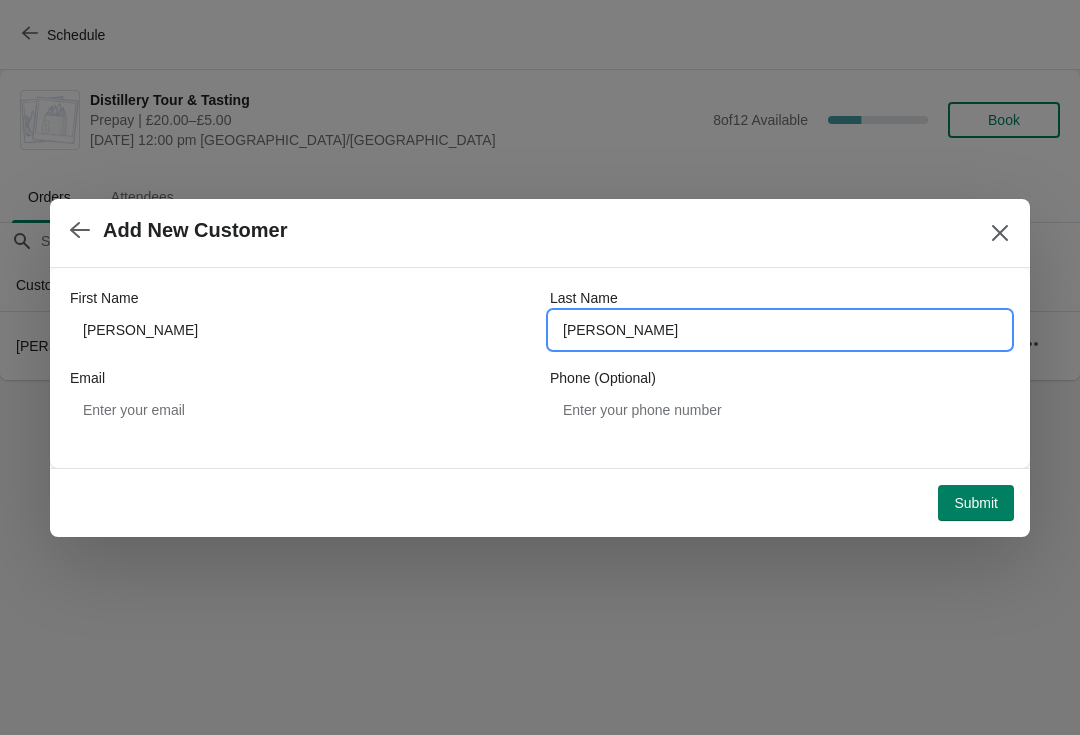 type on "Burr" 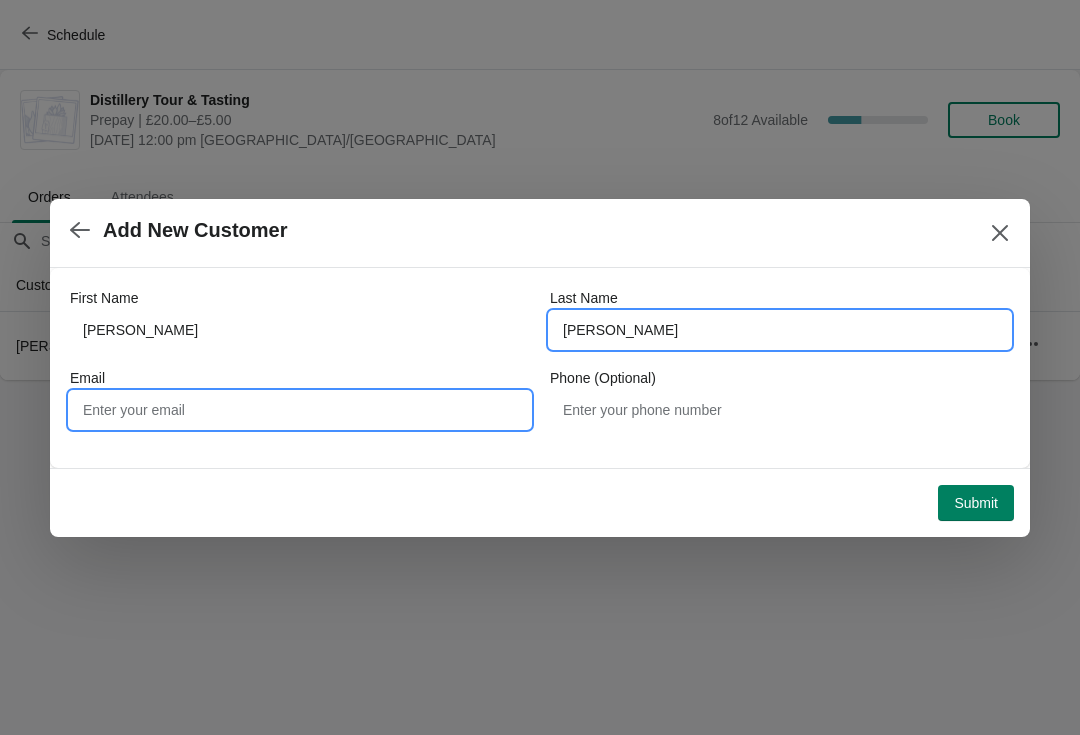 click on "Email" at bounding box center [300, 410] 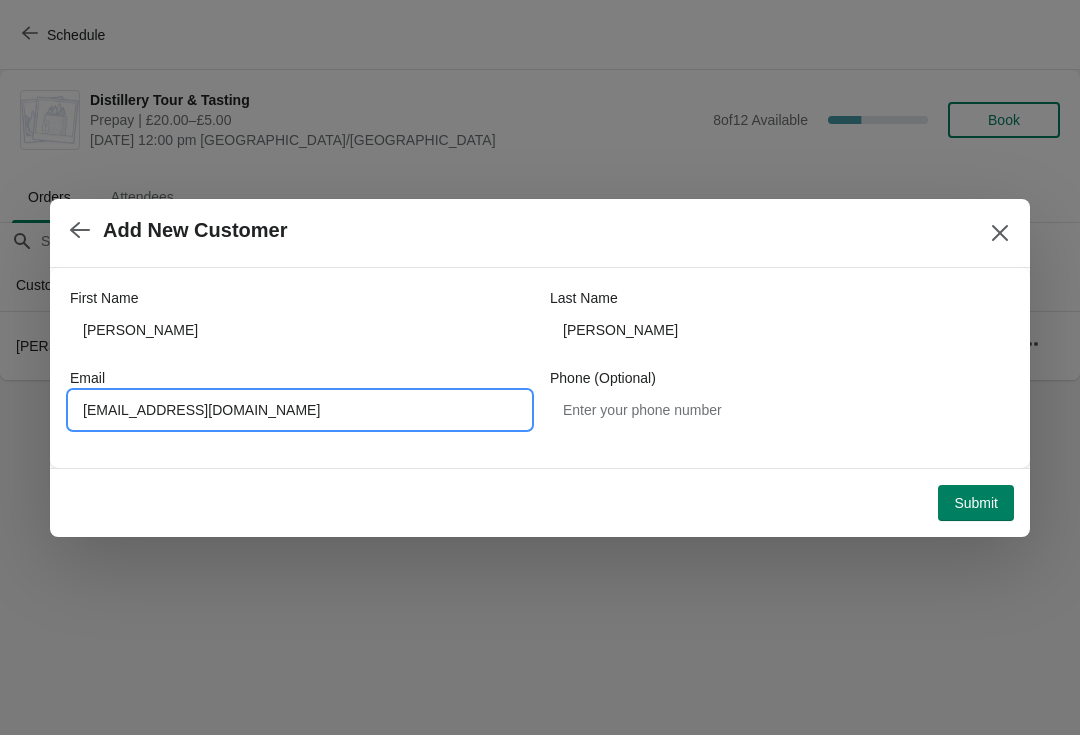 type on "Jonathanburrdesign@gmail.com" 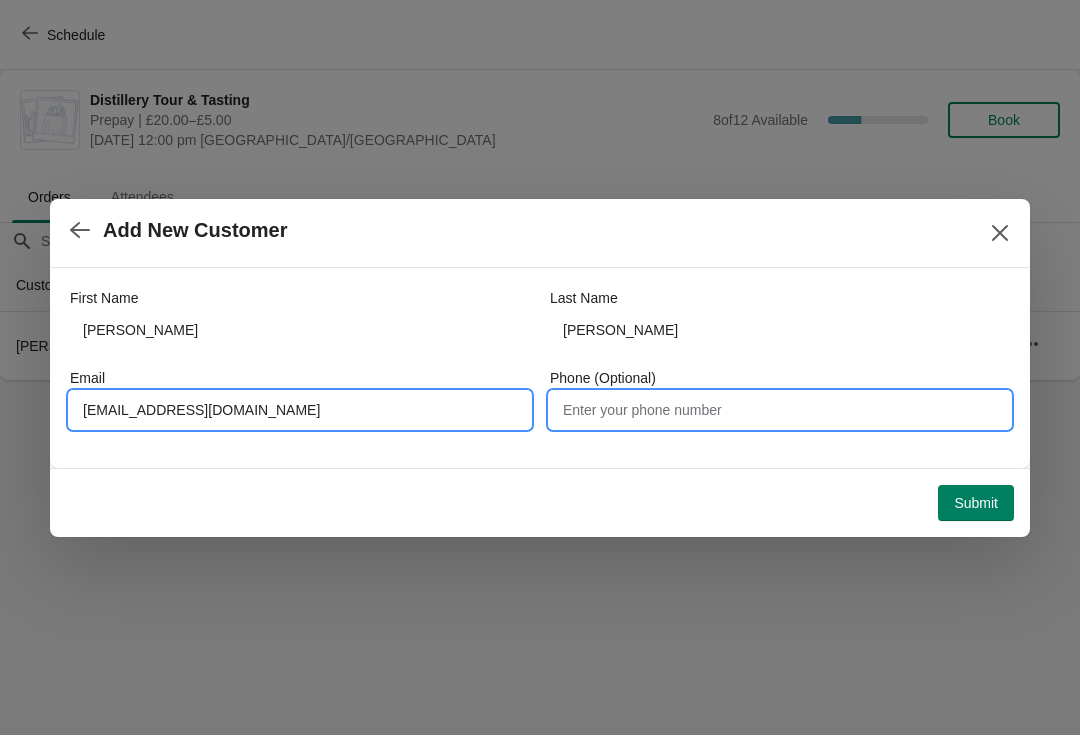 click on "Phone (Optional)" at bounding box center [780, 410] 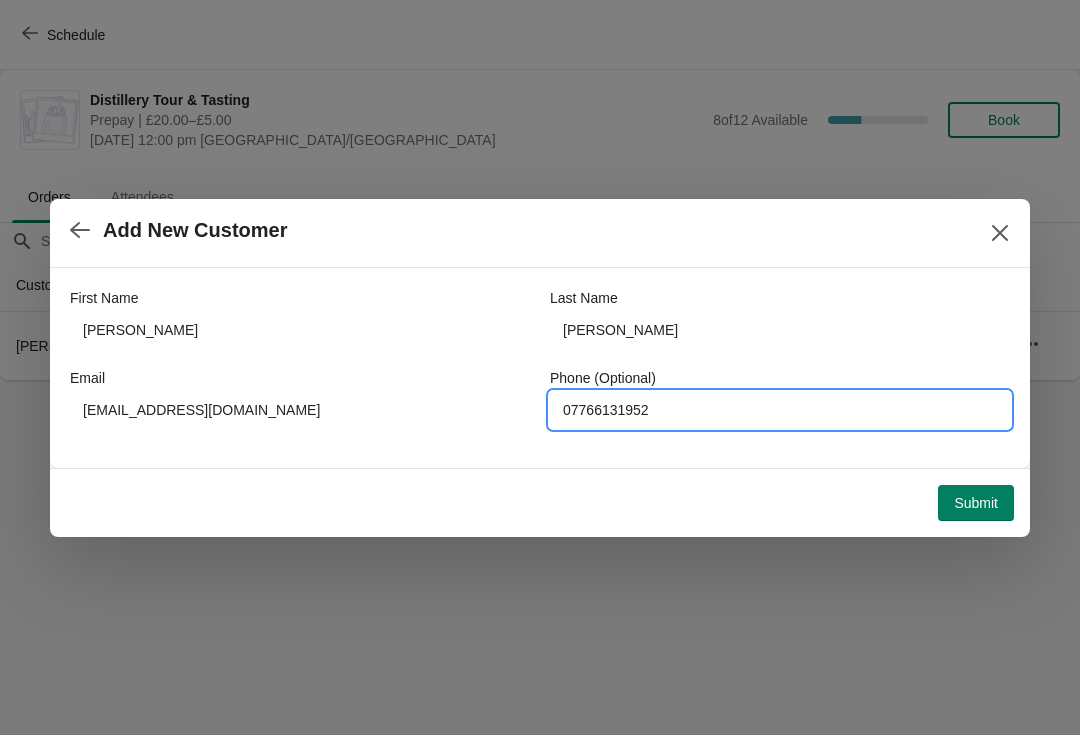 type on "07766131952" 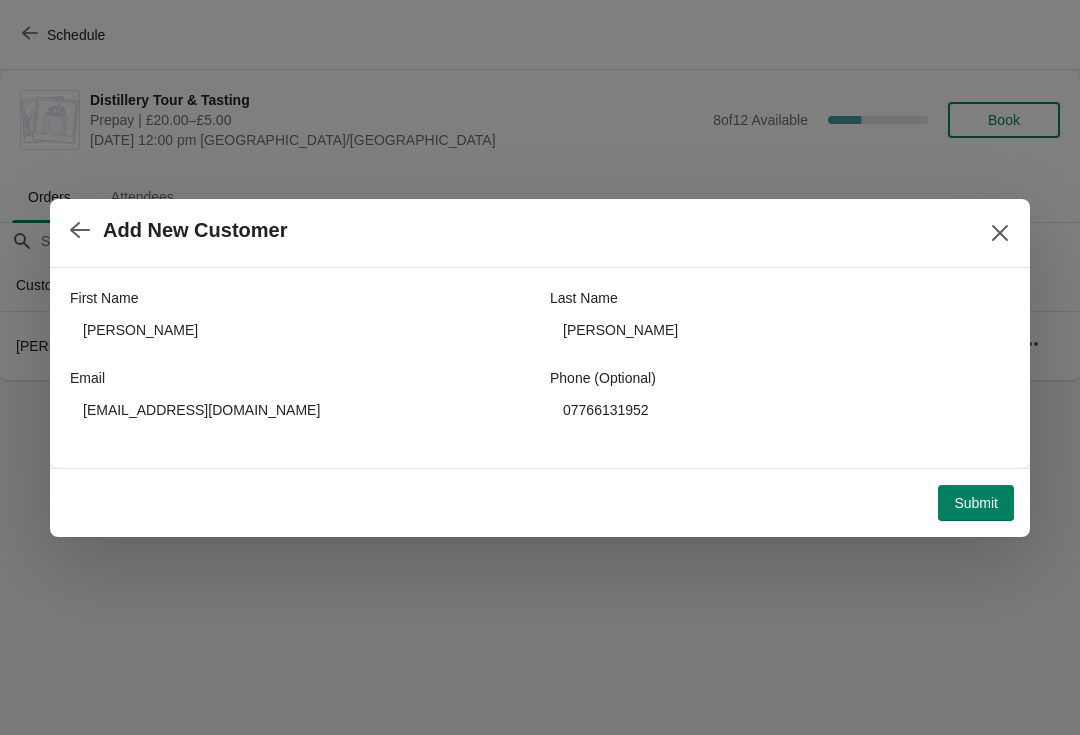 click on "Submit" at bounding box center [976, 503] 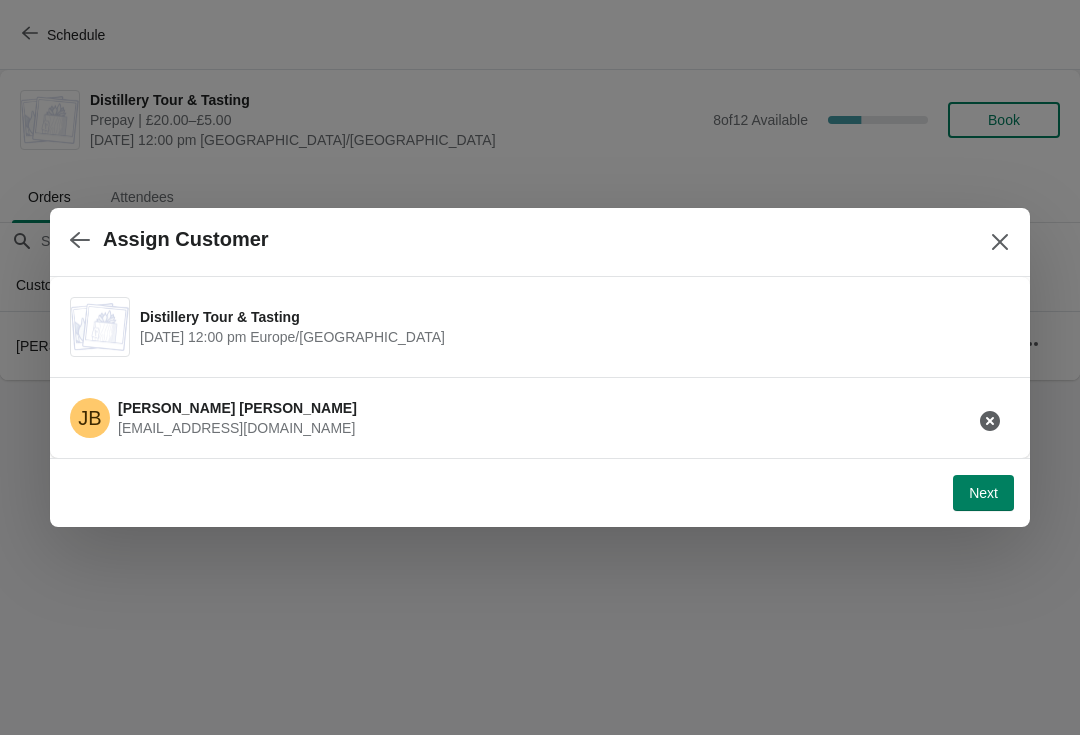 click on "Next" at bounding box center (983, 493) 